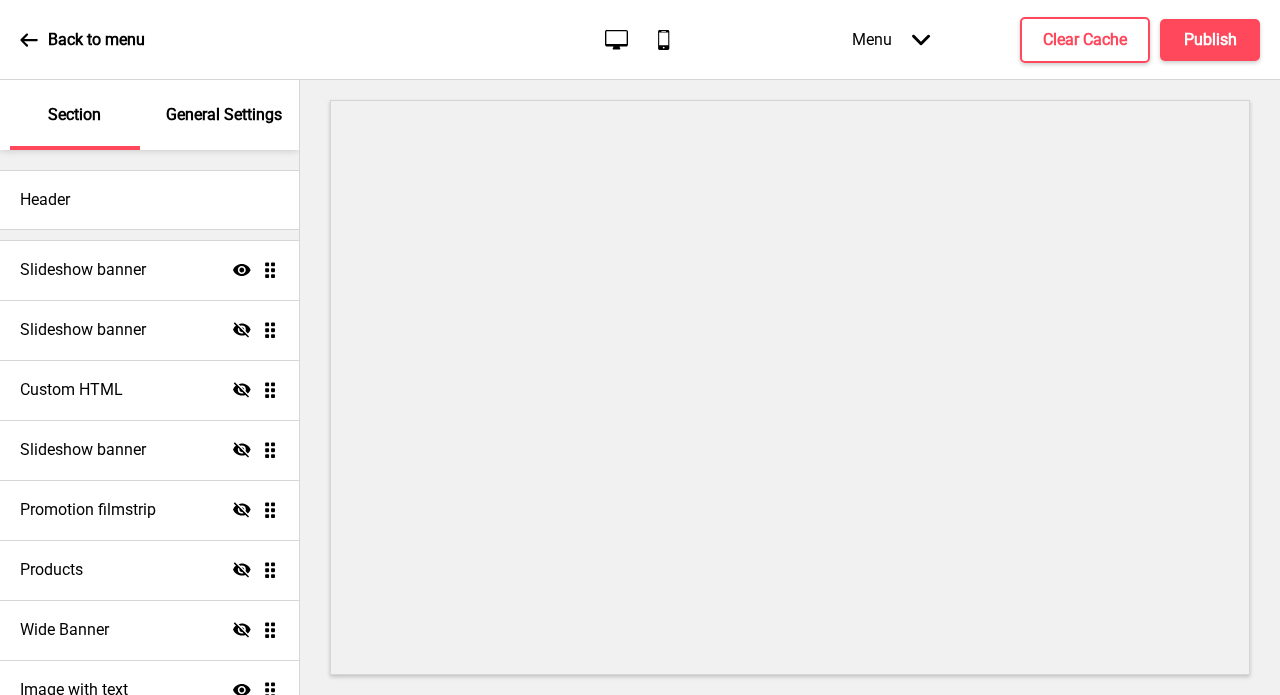 scroll, scrollTop: 0, scrollLeft: 0, axis: both 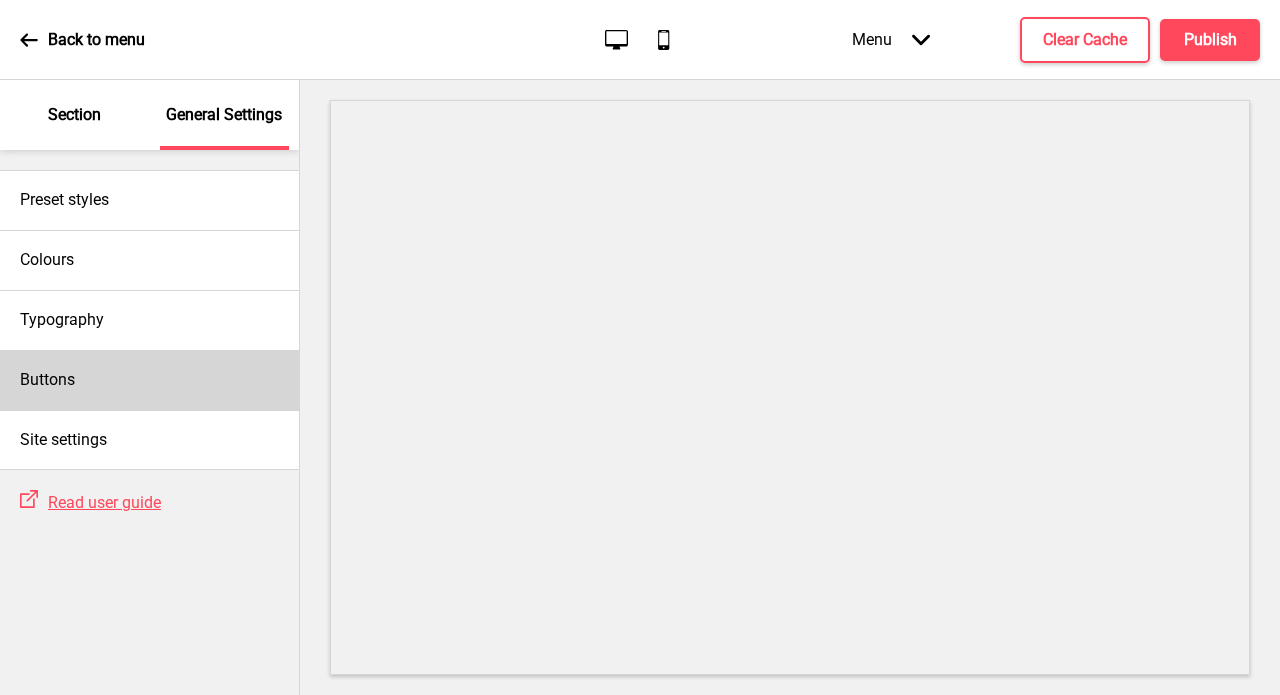 click on "Buttons" at bounding box center [149, 380] 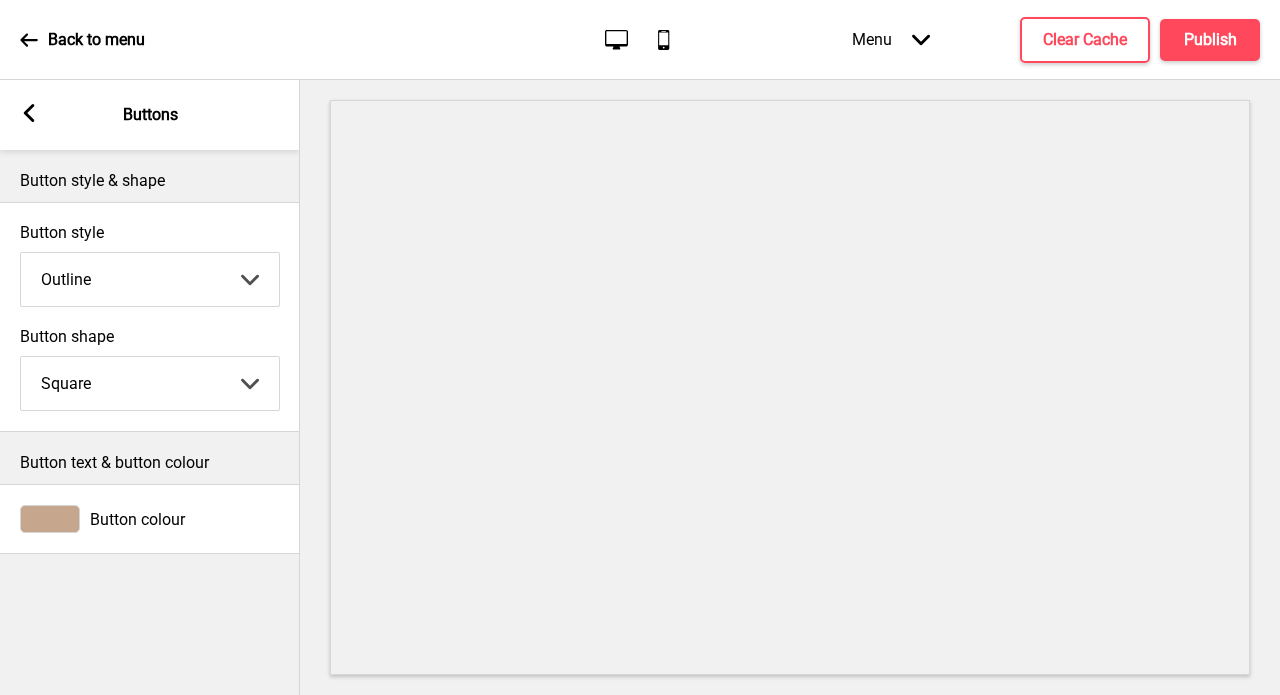 click on "Button style & shape" at bounding box center (150, 176) 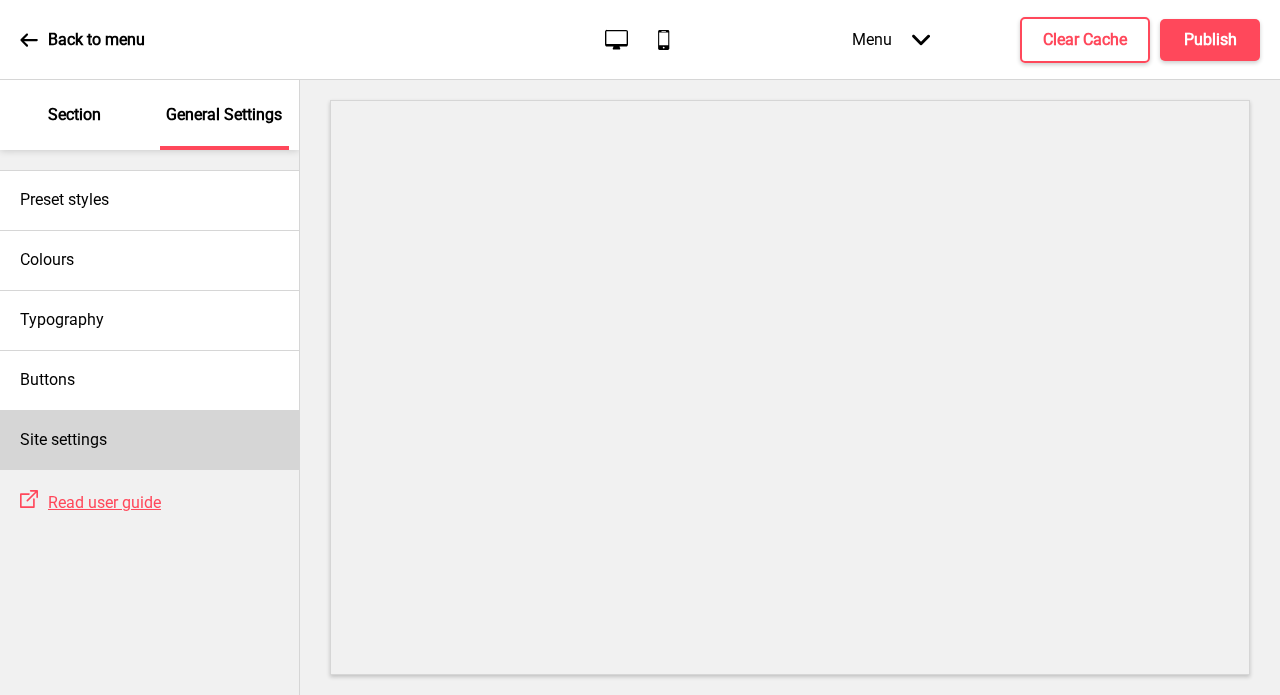 click on "Site settings" at bounding box center [149, 440] 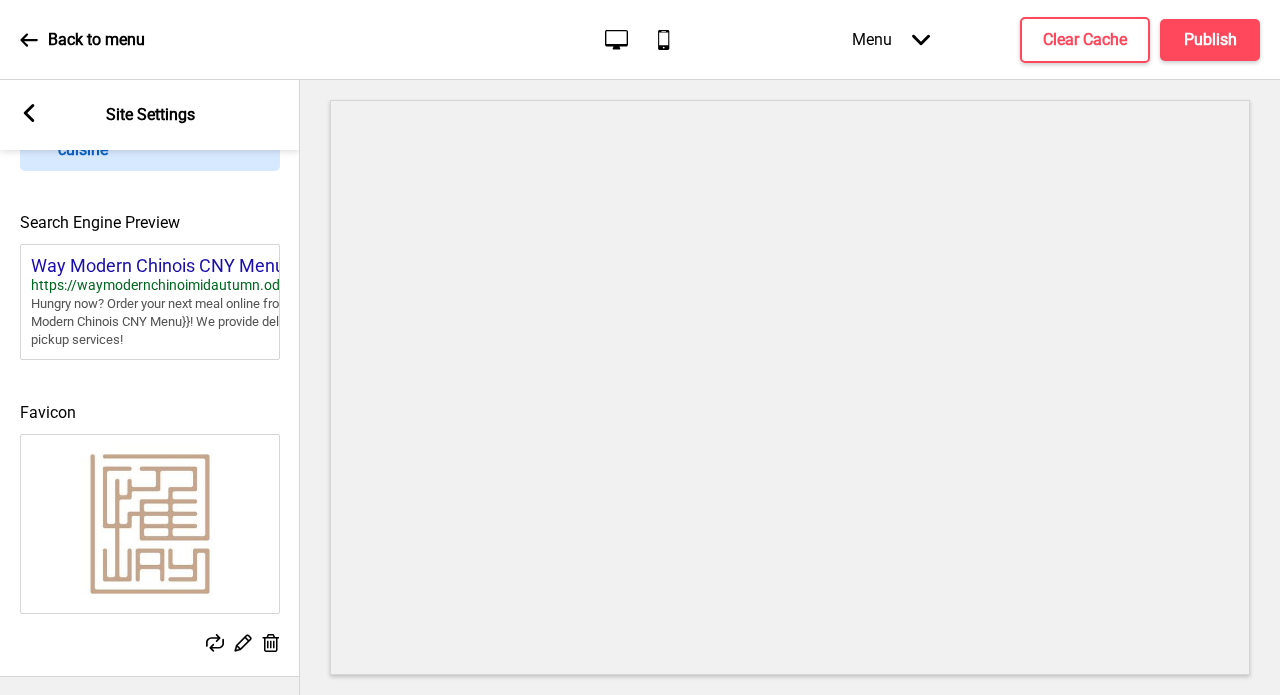 scroll, scrollTop: 872, scrollLeft: 0, axis: vertical 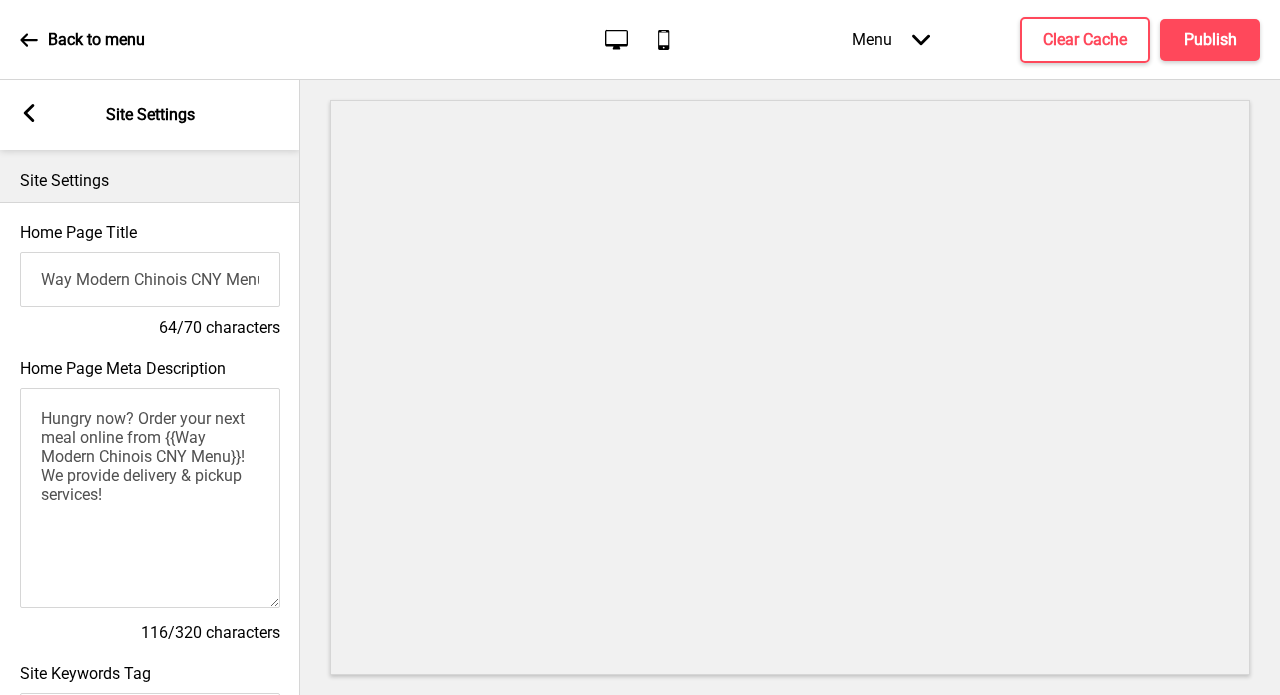click 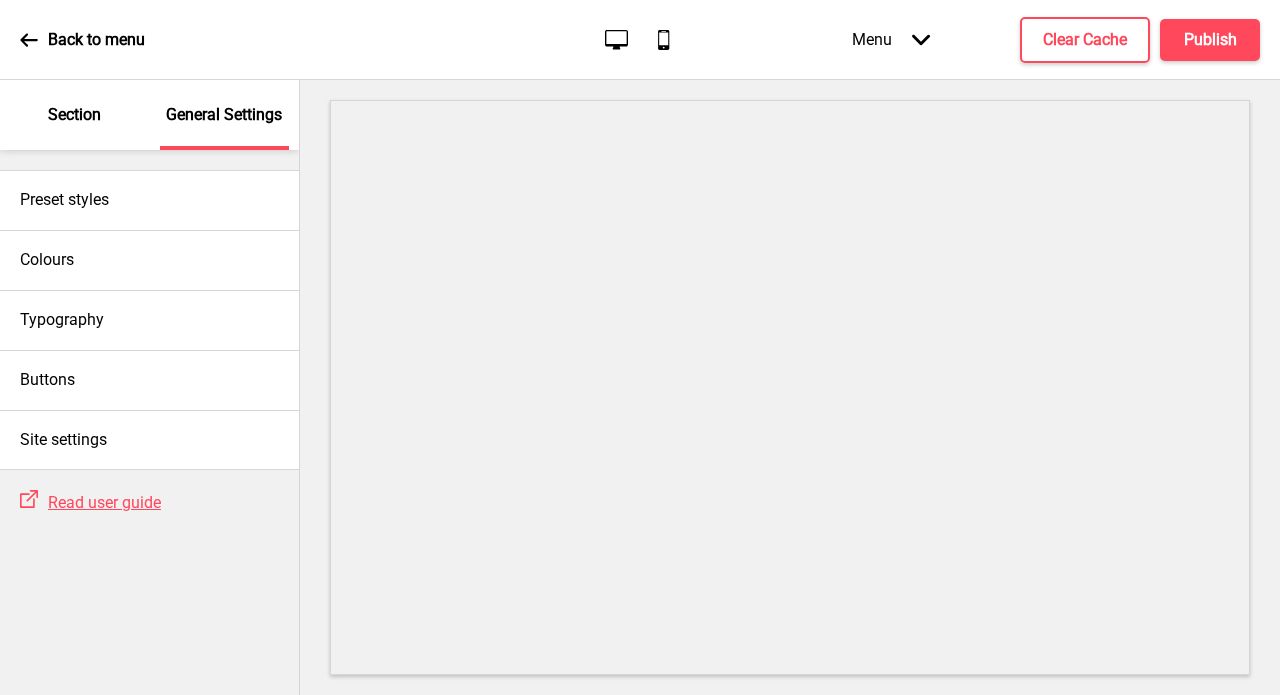 click on "Section" at bounding box center [75, 115] 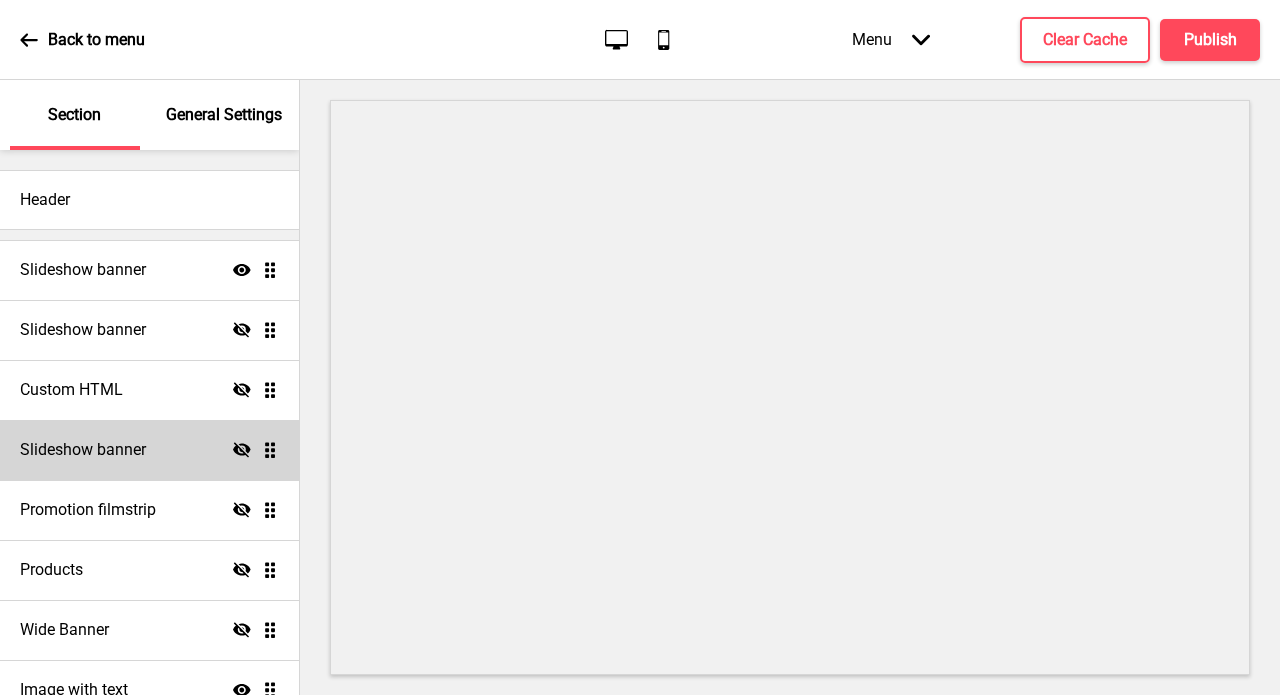 scroll, scrollTop: 0, scrollLeft: 0, axis: both 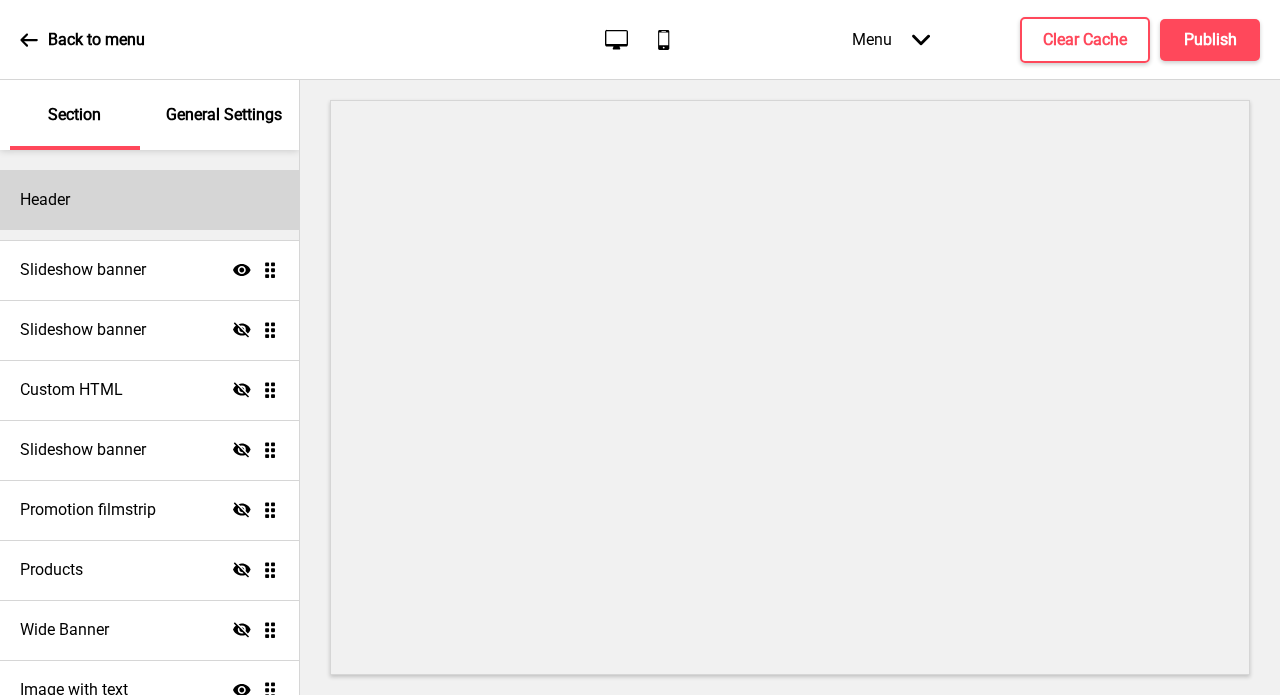 click on "Header" at bounding box center [149, 200] 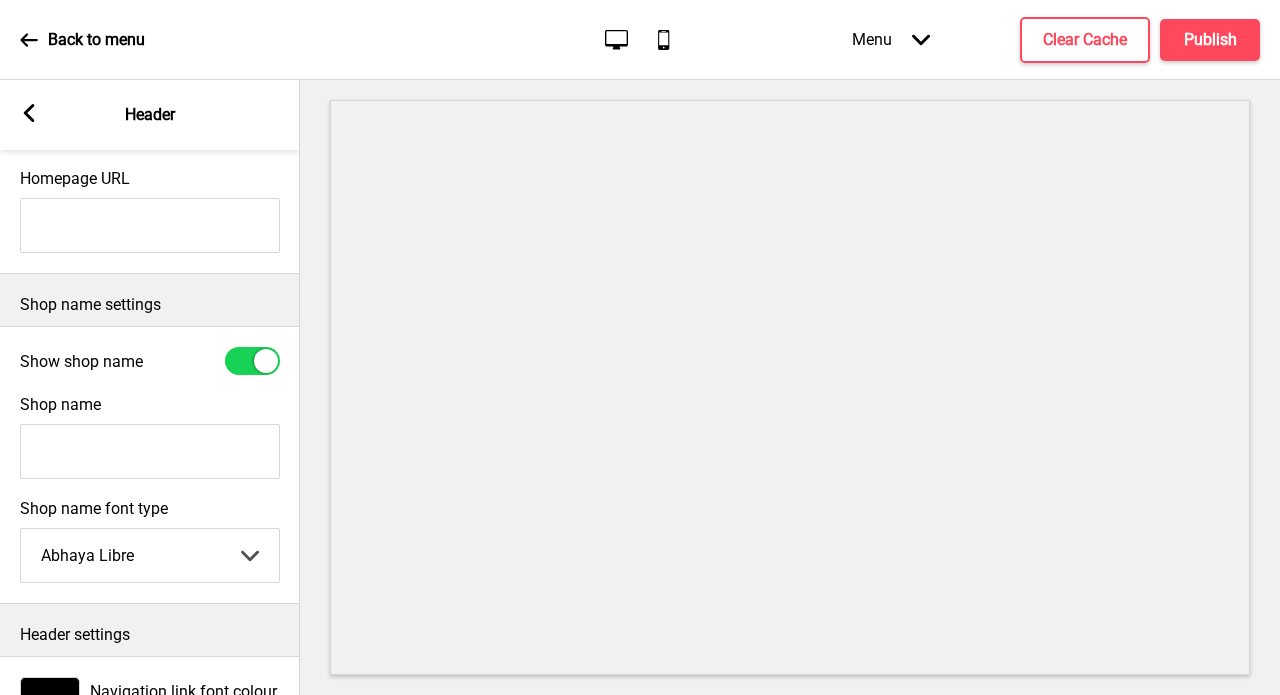 scroll, scrollTop: 358, scrollLeft: 0, axis: vertical 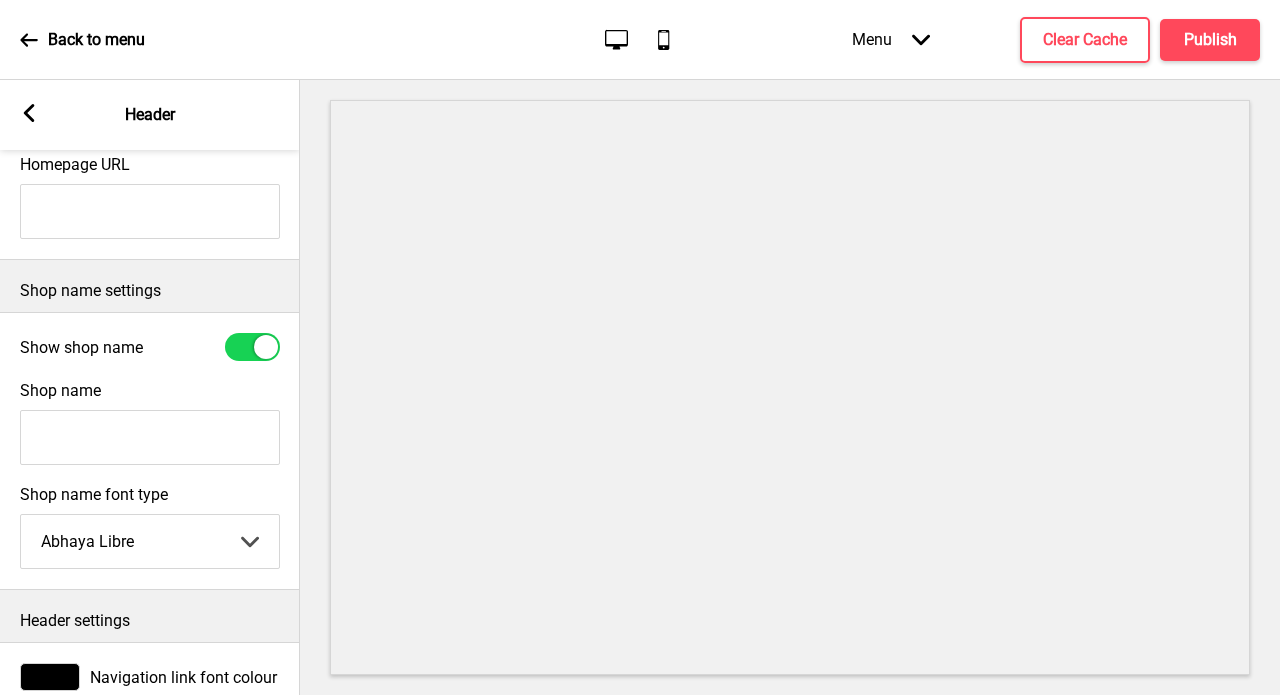 type on "W" 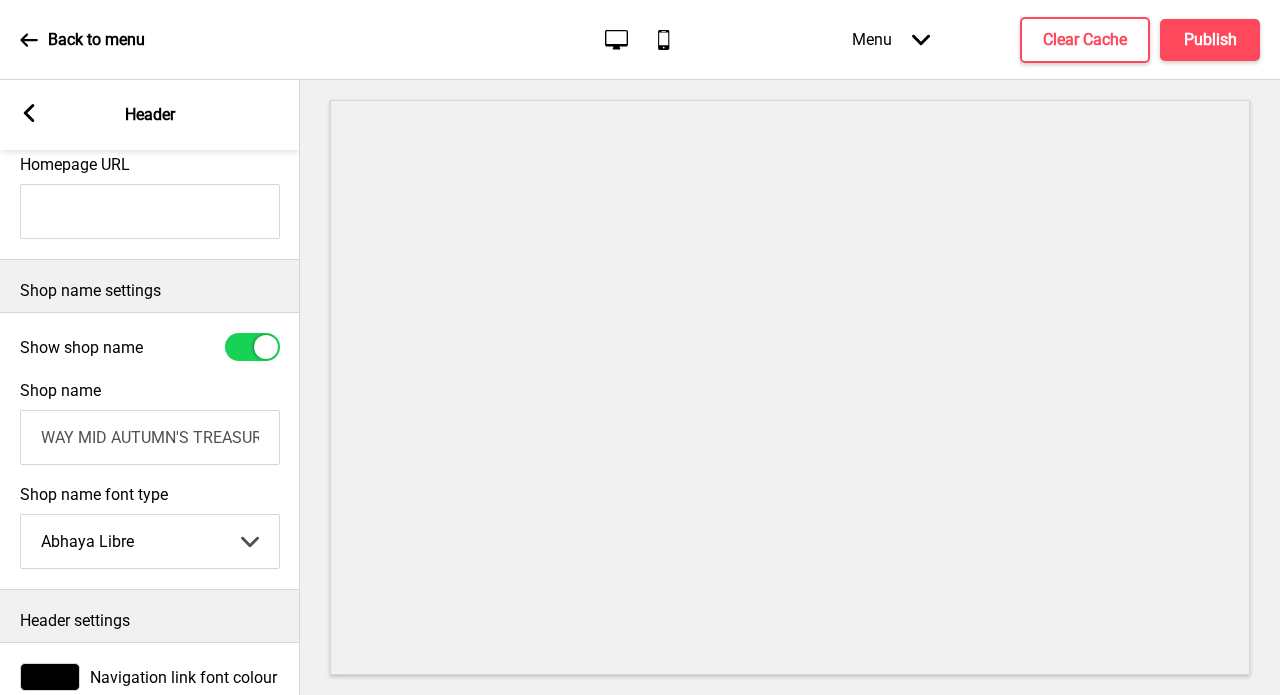 type on "WAY MID AUTUMN'S TREASURE" 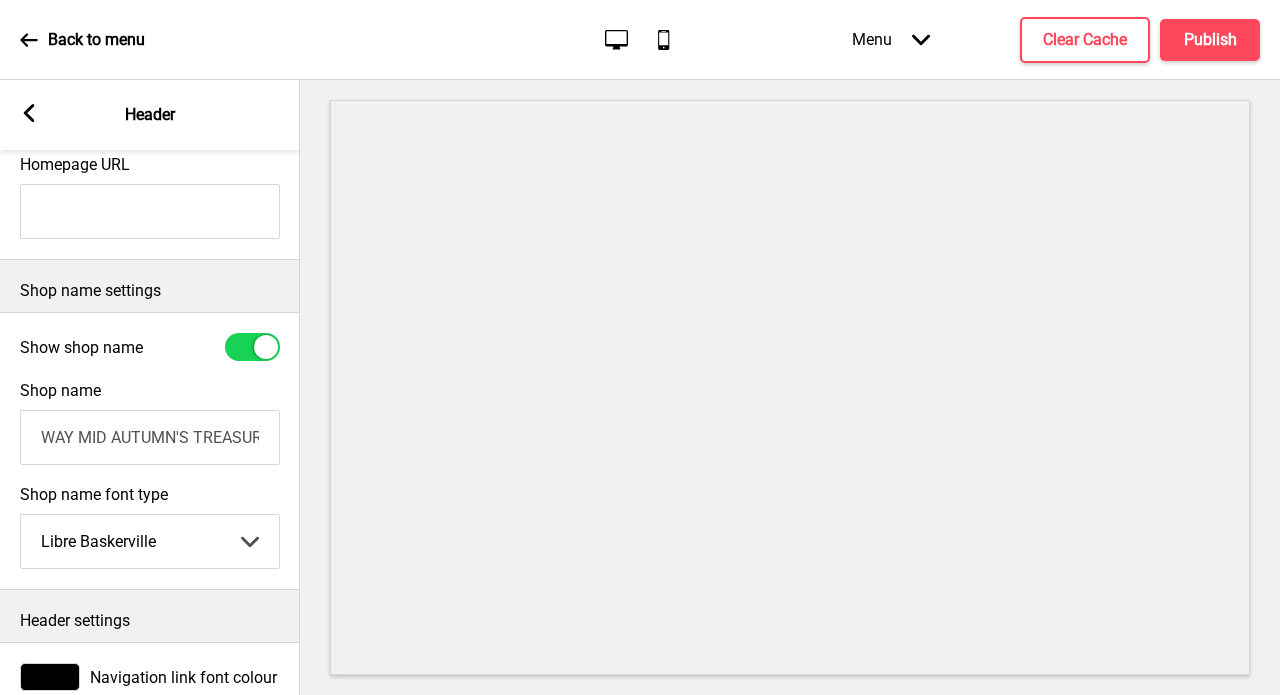 click on "Homepage URL" at bounding box center (150, 197) 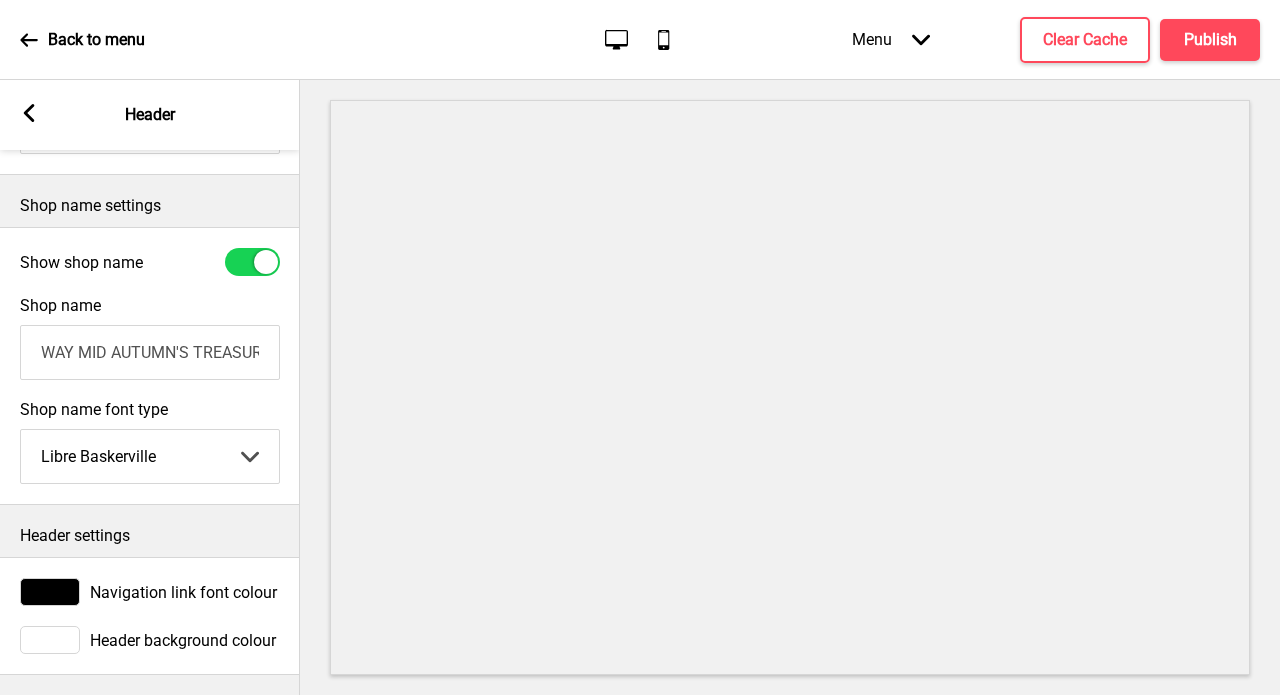 scroll, scrollTop: 442, scrollLeft: 0, axis: vertical 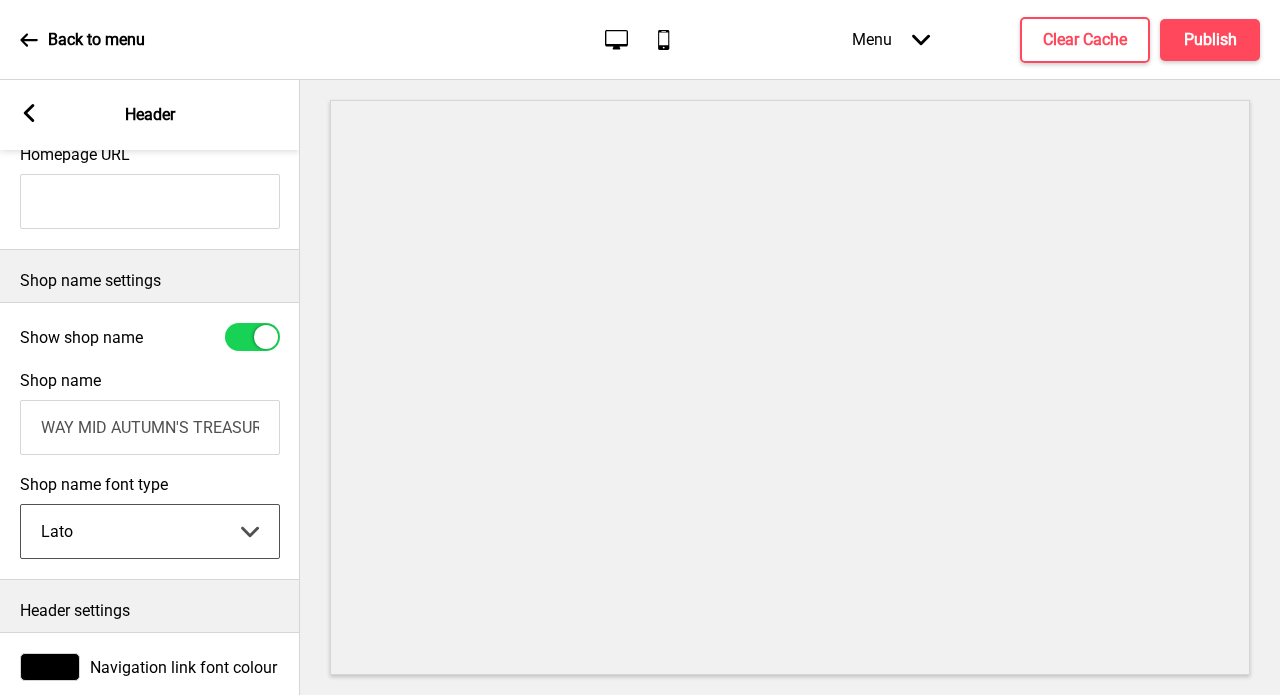 select on "Libre Baskerville" 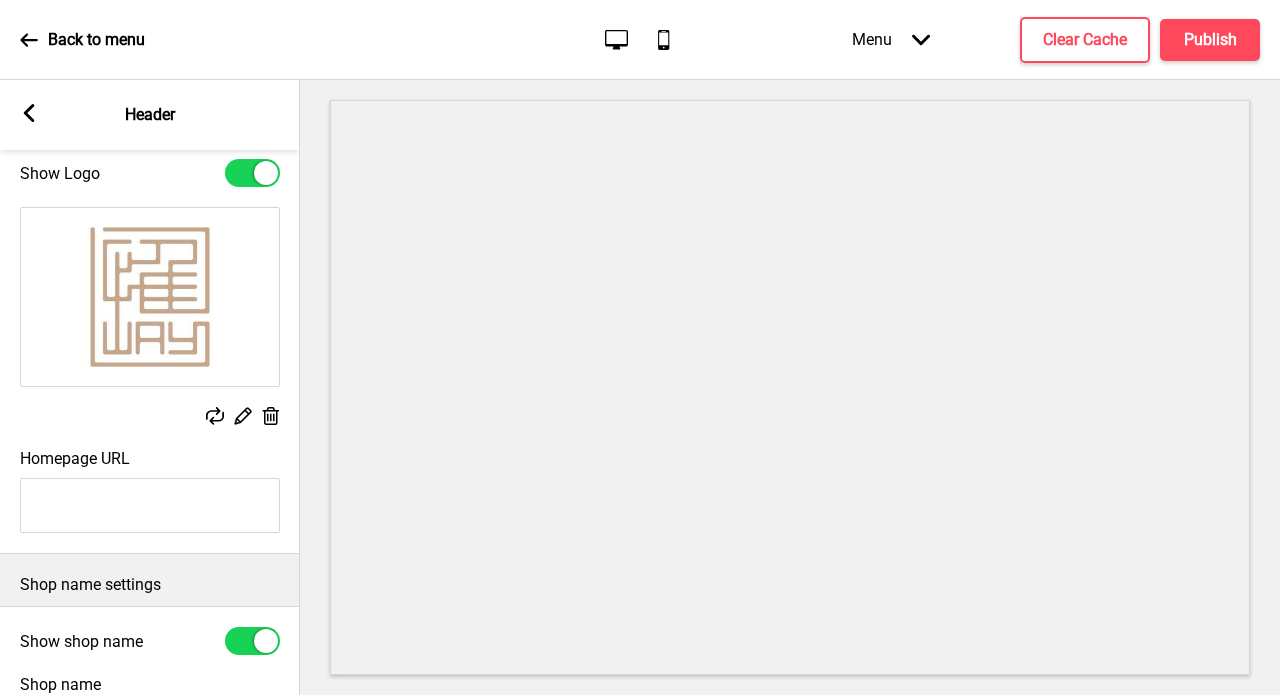 scroll, scrollTop: 63, scrollLeft: 0, axis: vertical 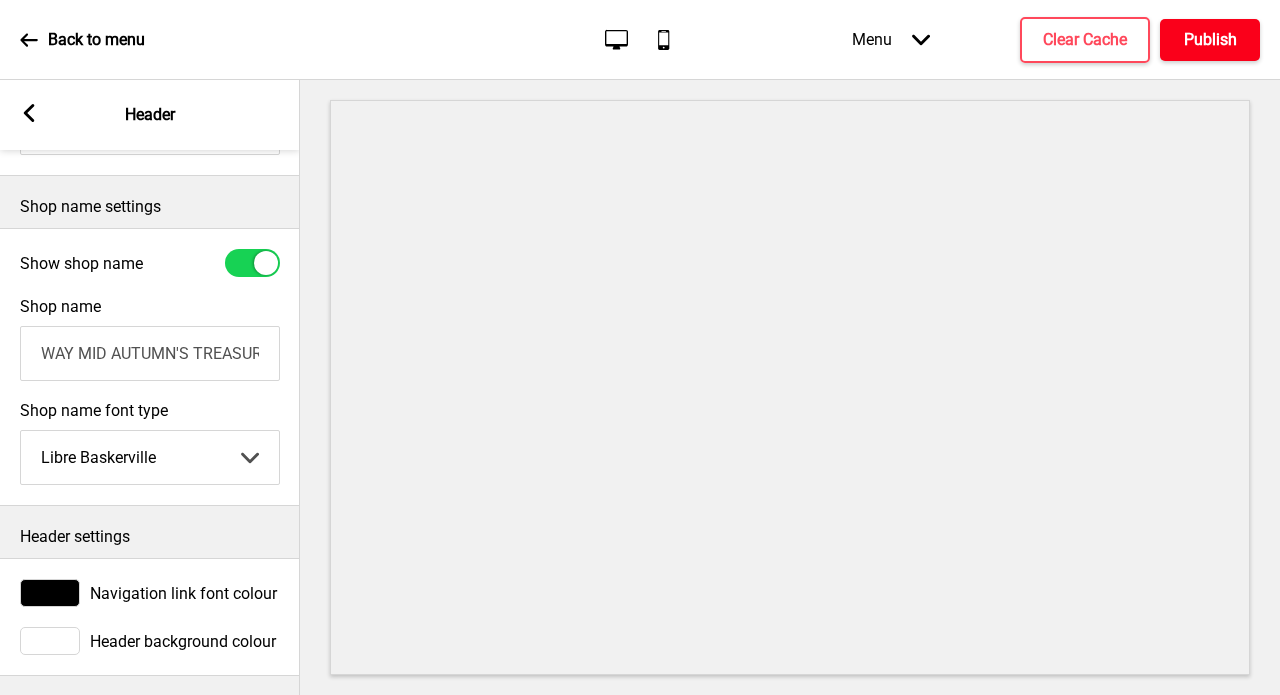 click on "Publish" at bounding box center [1210, 40] 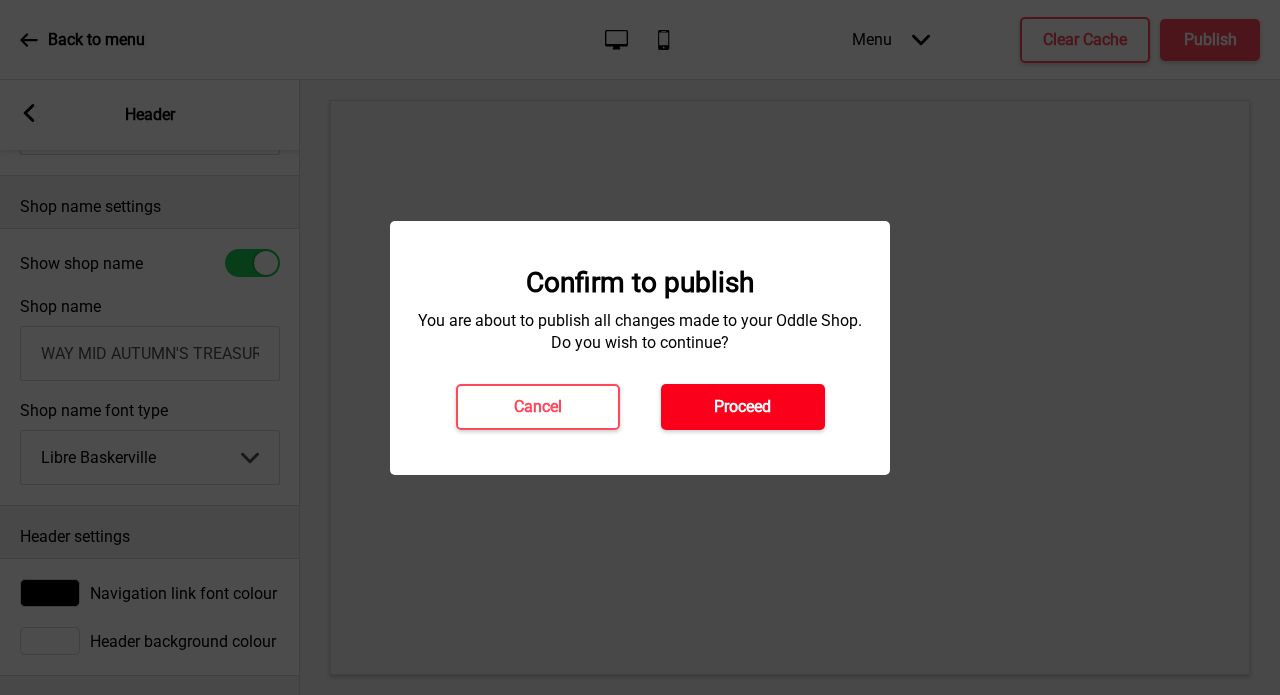 click on "Proceed" at bounding box center (742, 407) 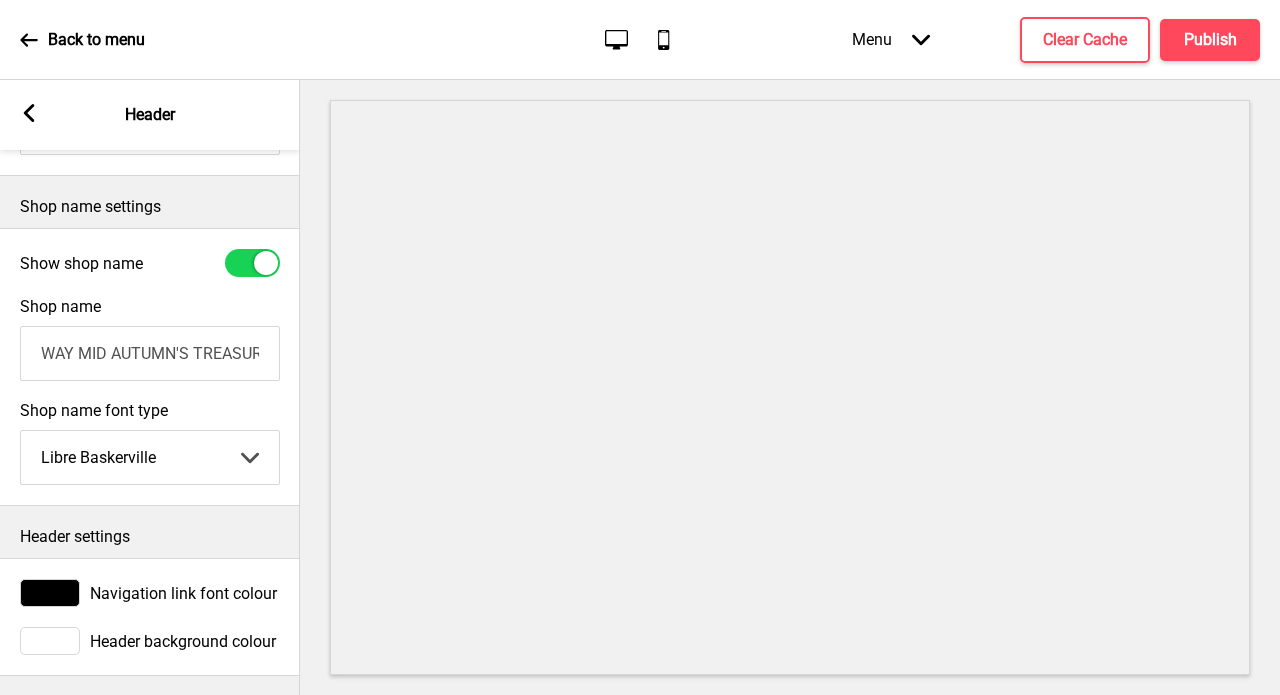 click 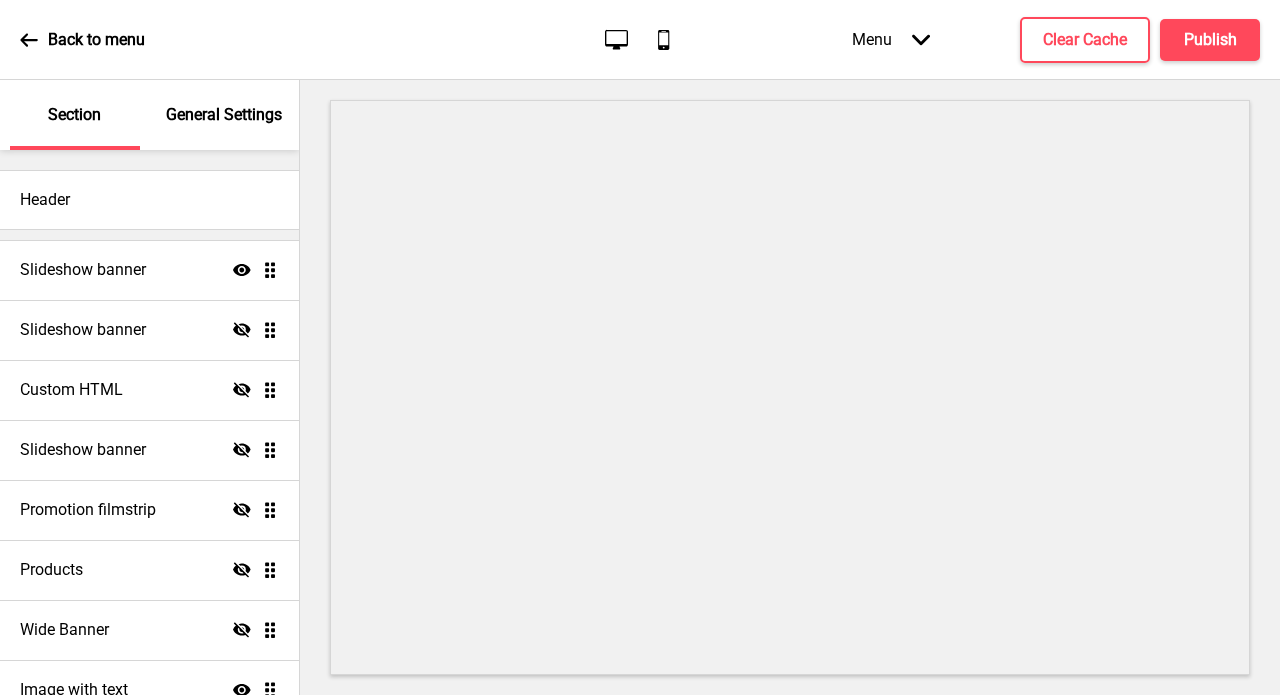 click 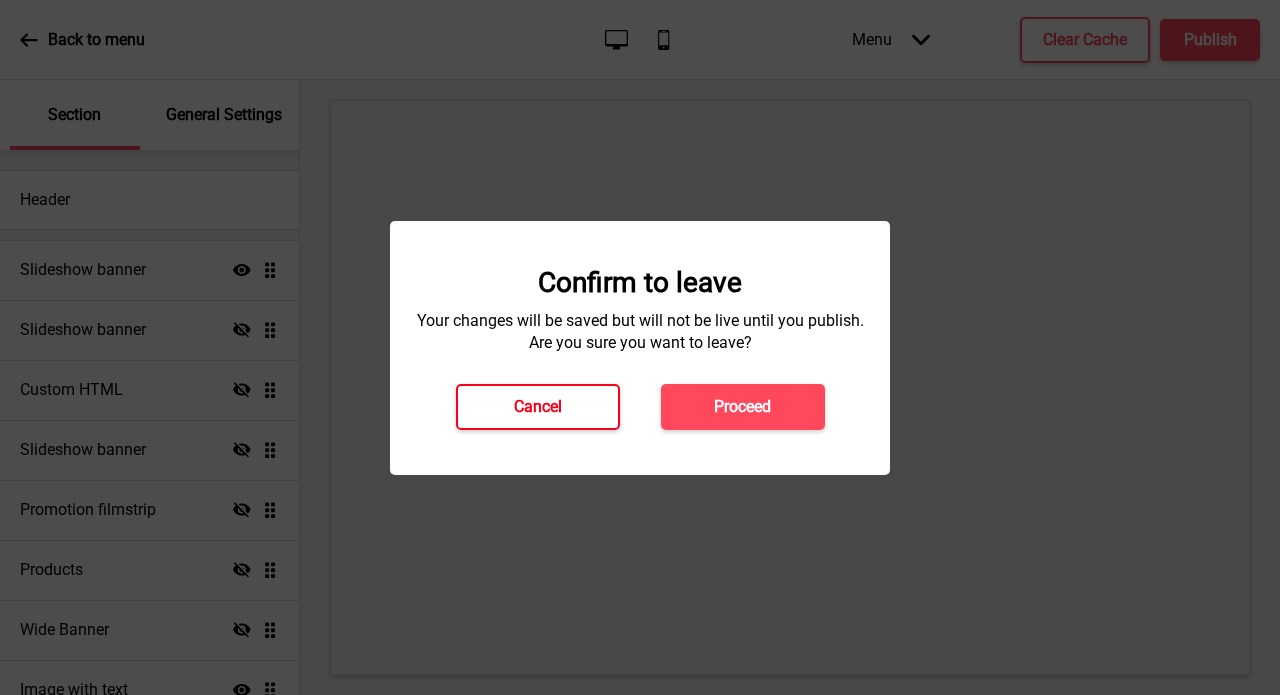 click on "Cancel" at bounding box center (538, 407) 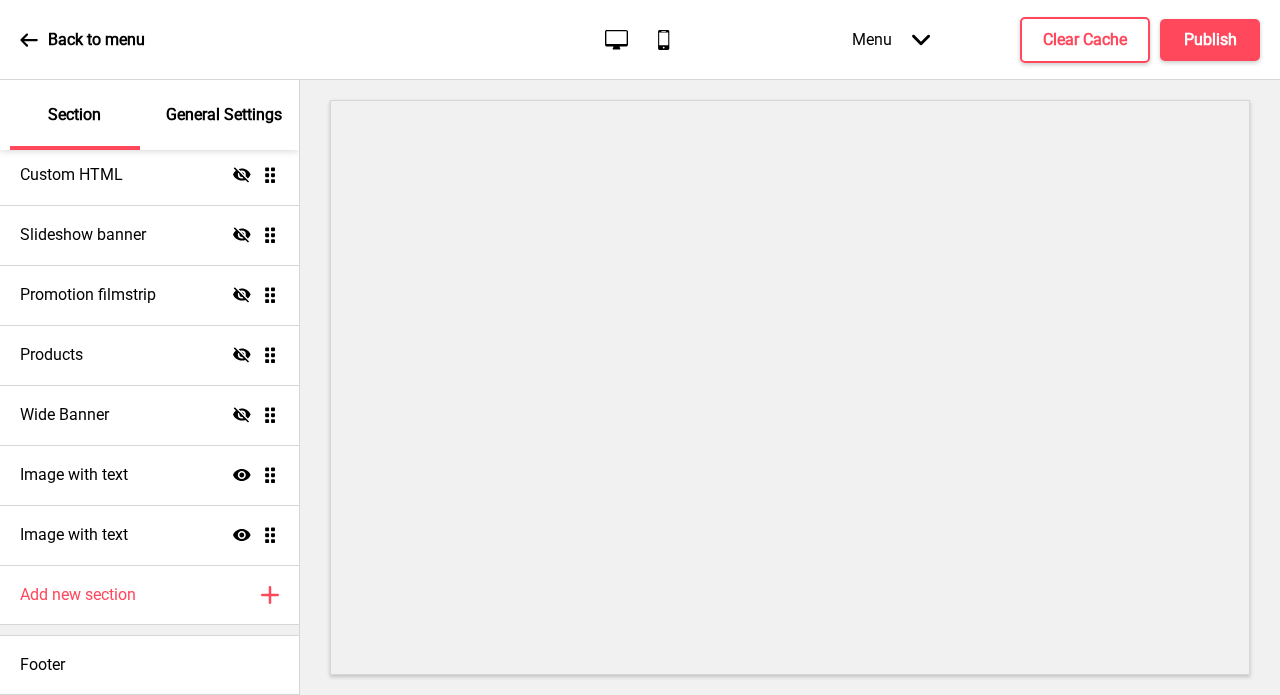 scroll, scrollTop: 215, scrollLeft: 0, axis: vertical 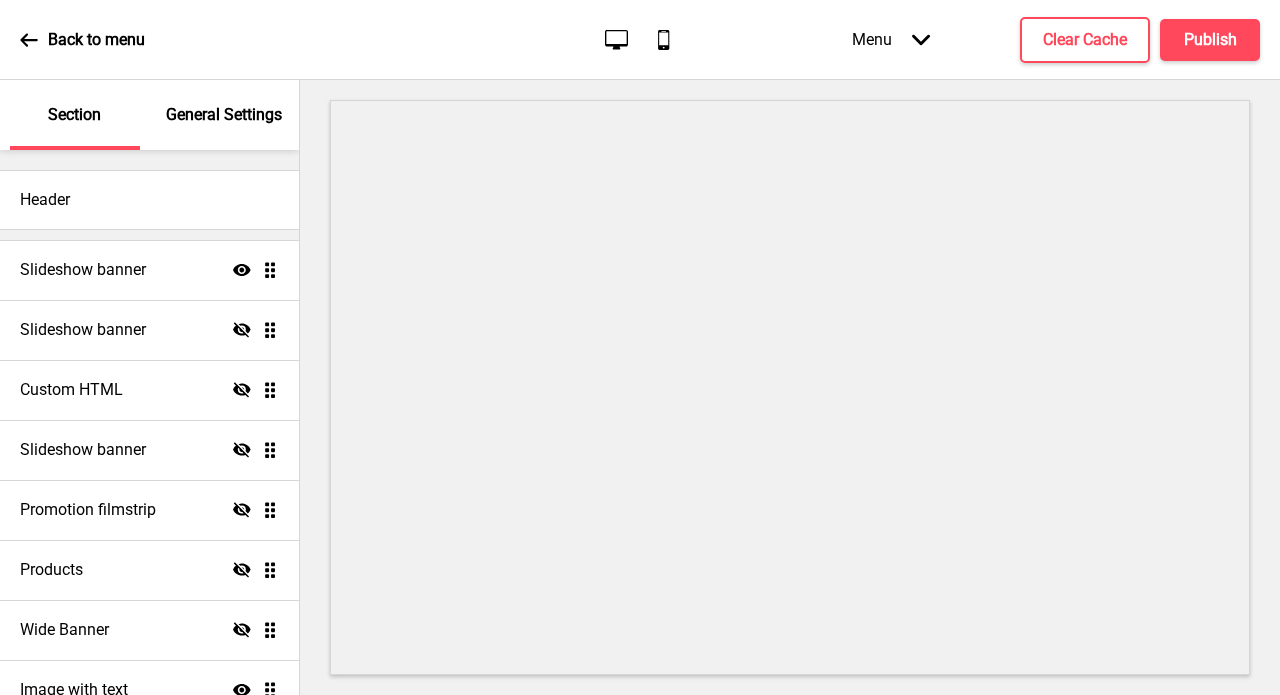 click on "Arrow down" 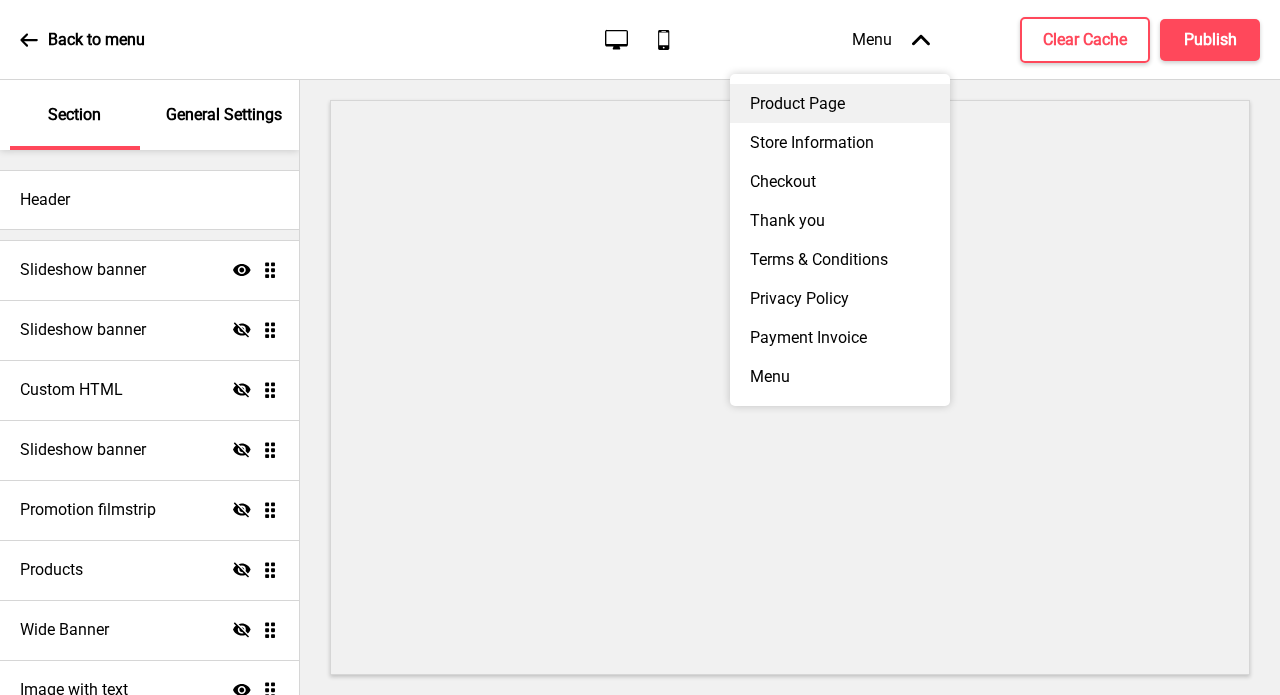 click on "Product Page" at bounding box center (840, 103) 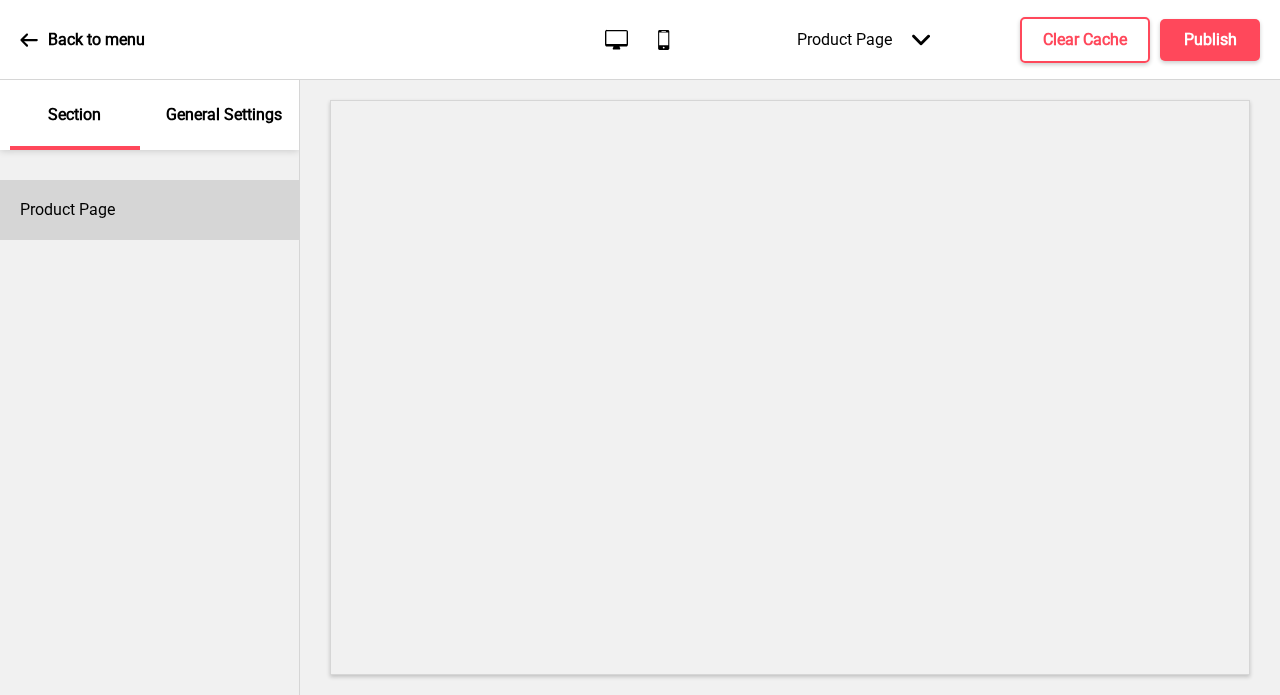 click on "Product Page" at bounding box center [149, 210] 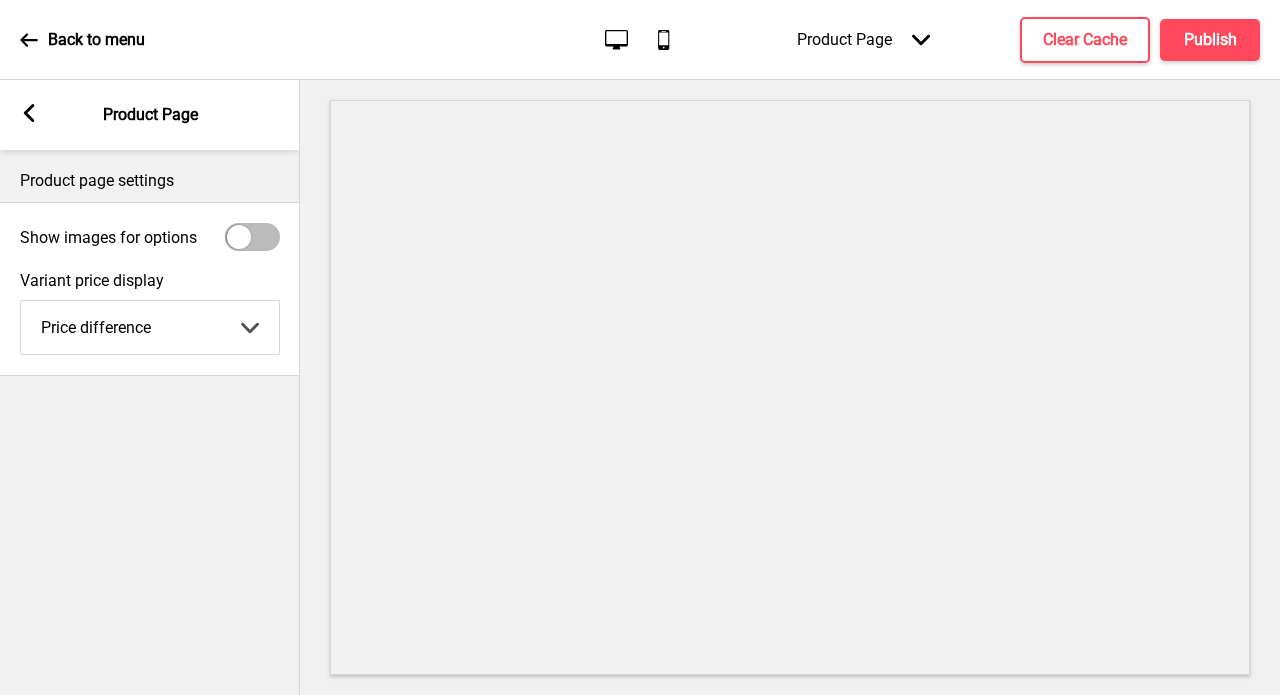 click at bounding box center (239, 237) 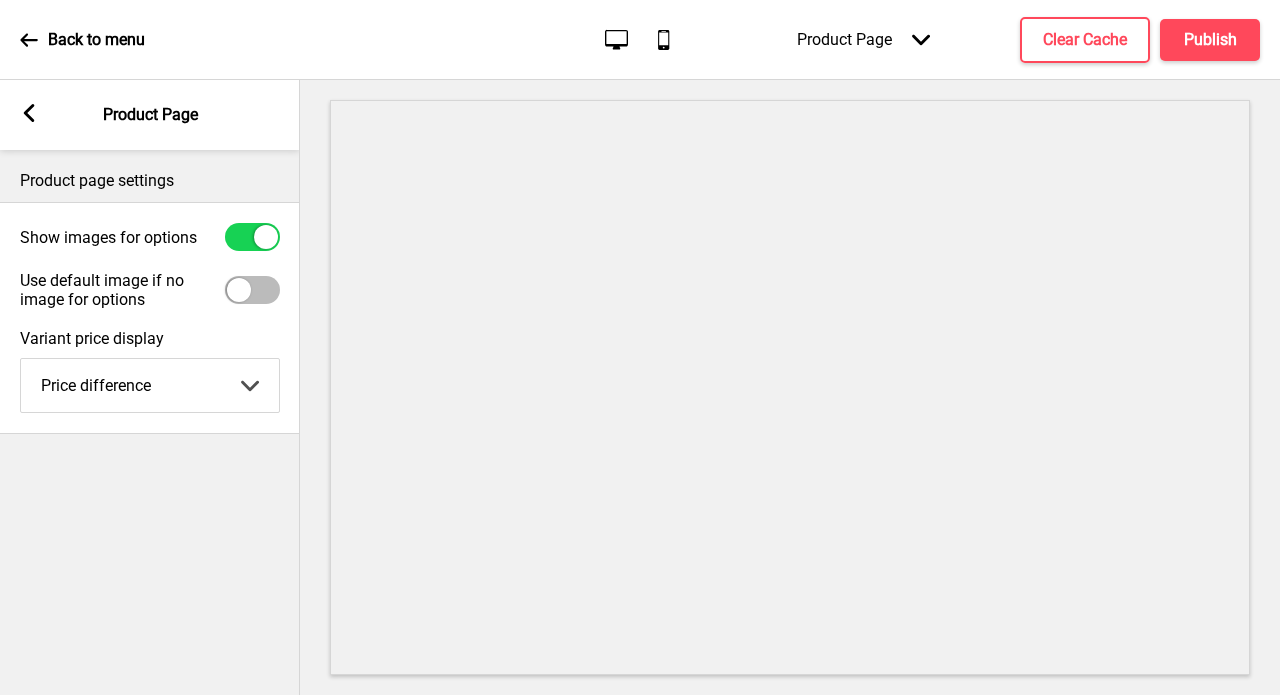 click at bounding box center (252, 237) 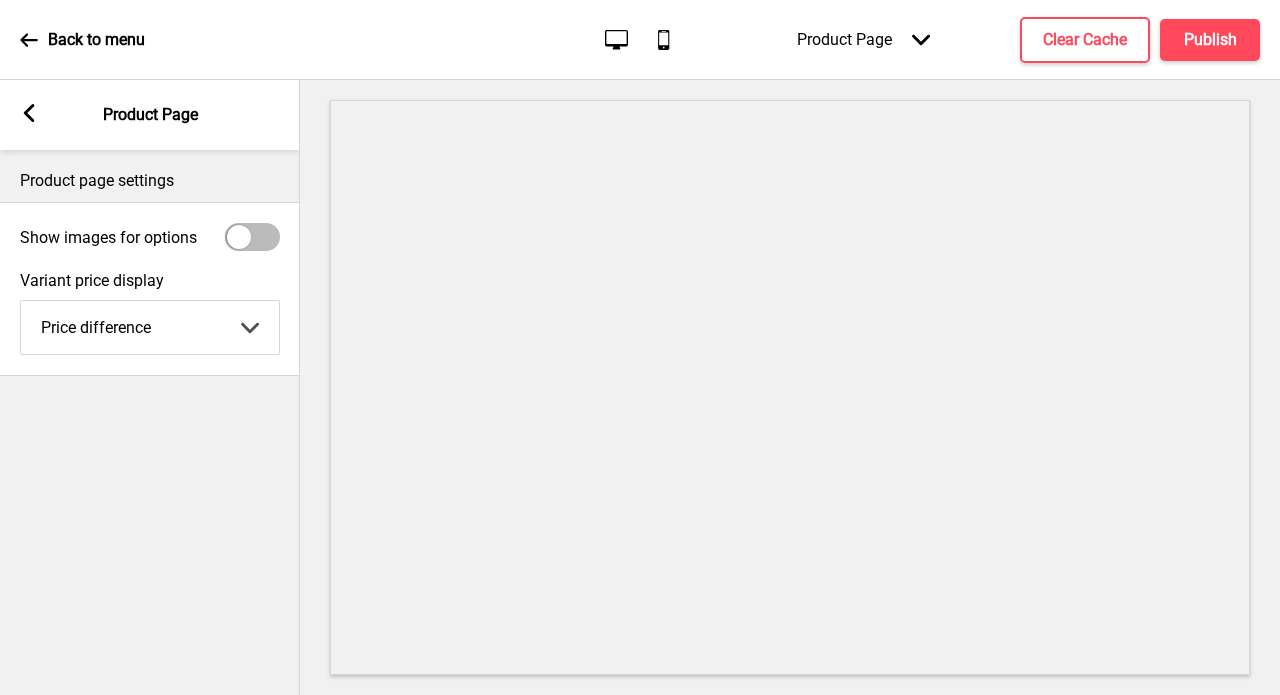 click 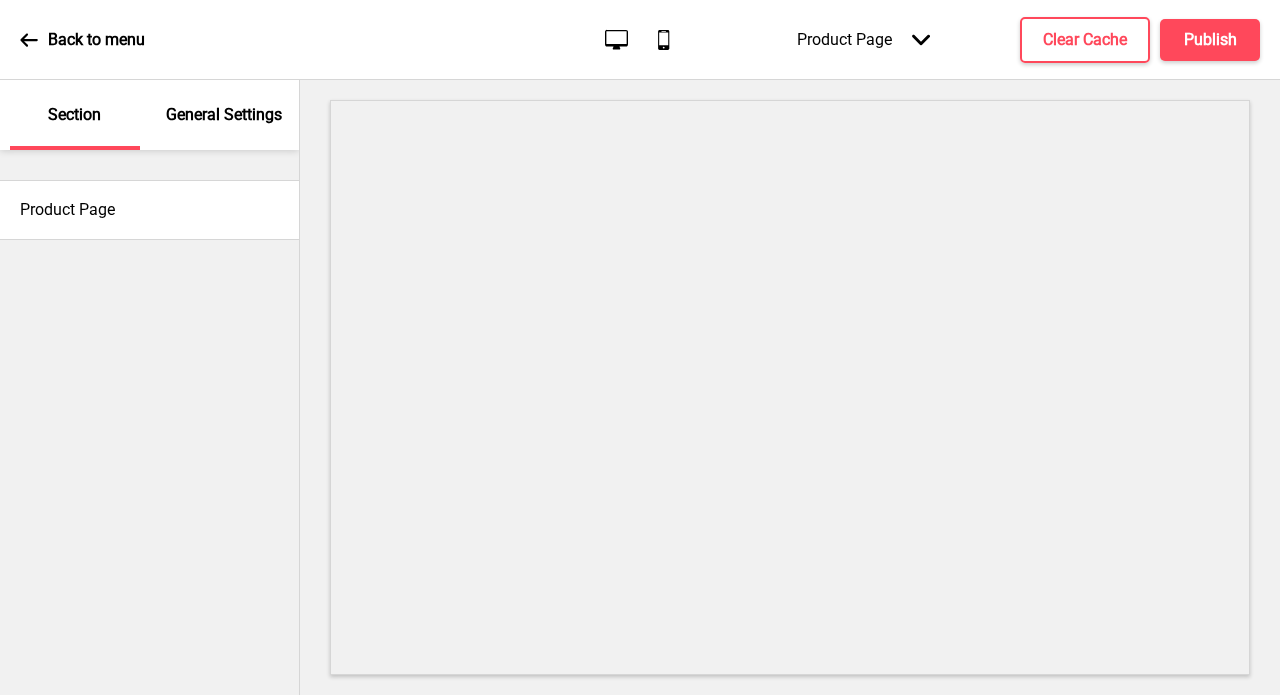 click on "General Settings" at bounding box center [224, 115] 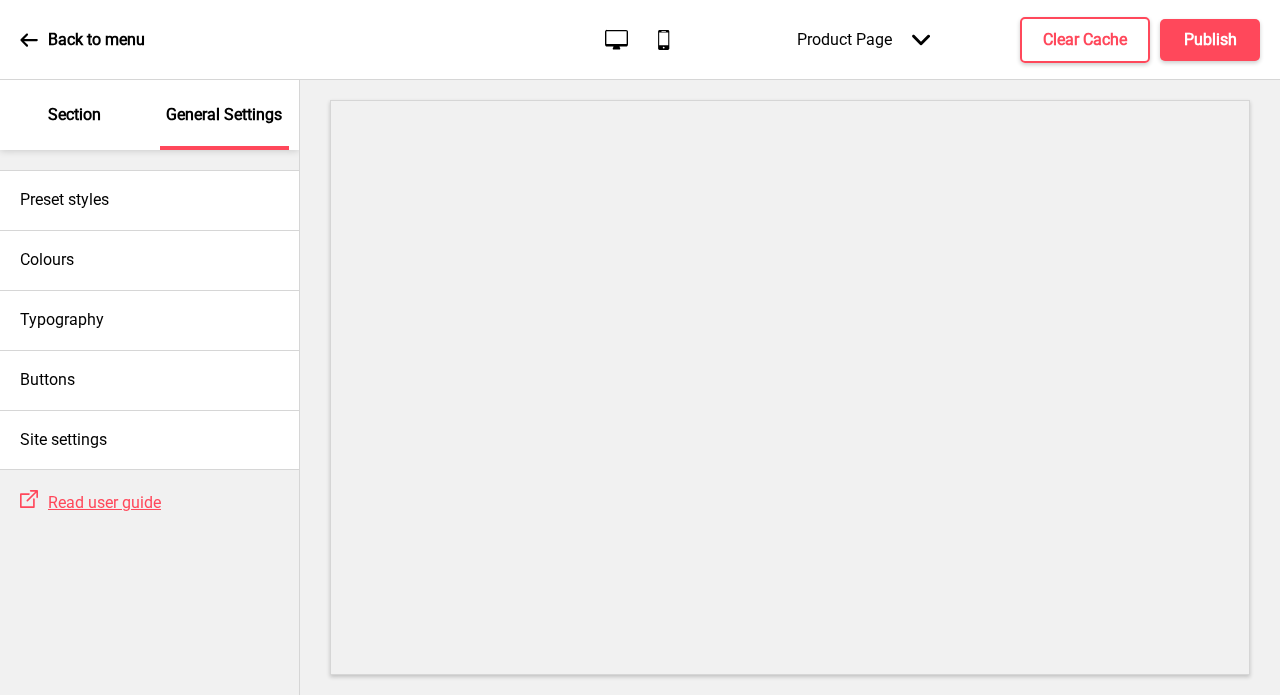 click on "Section" at bounding box center [74, 115] 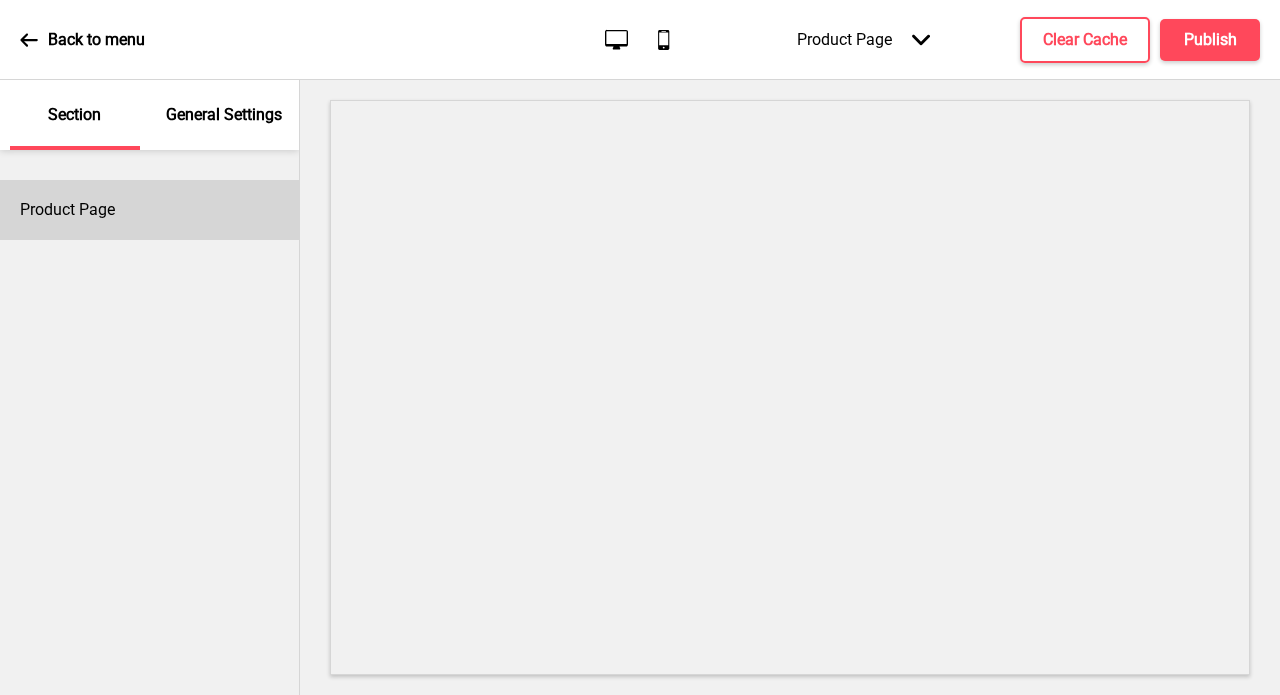 click on "Product Page" at bounding box center [149, 210] 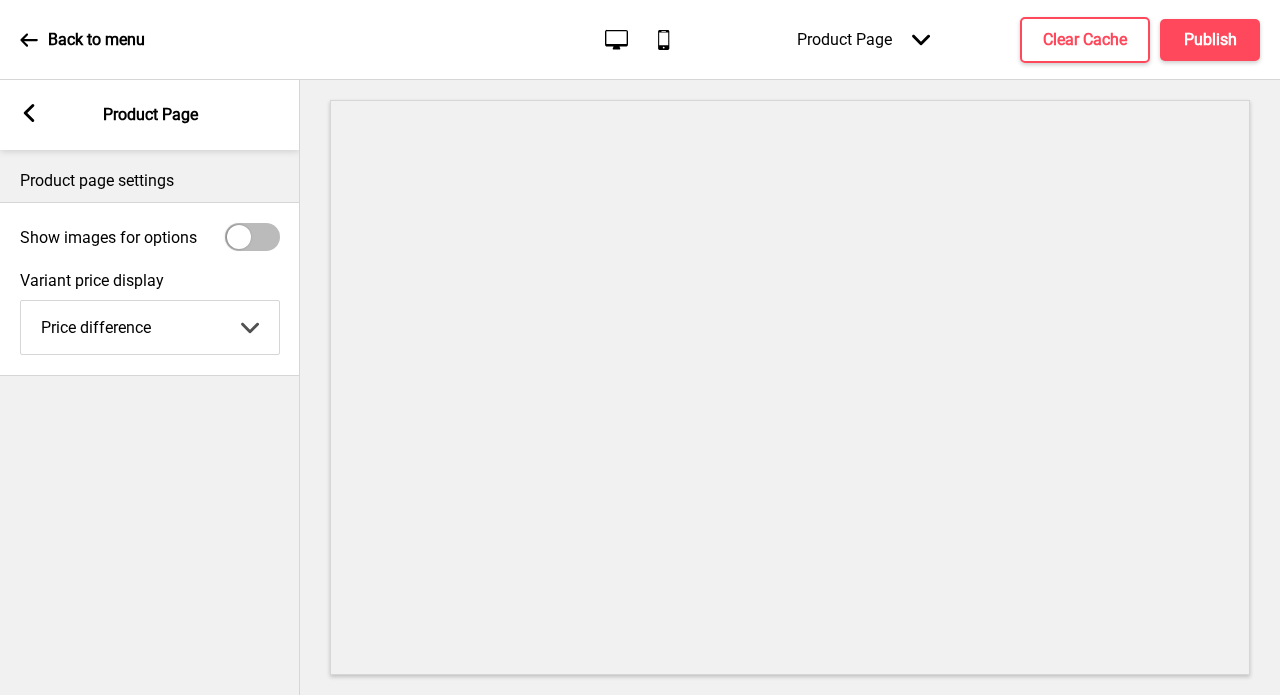 click at bounding box center [252, 237] 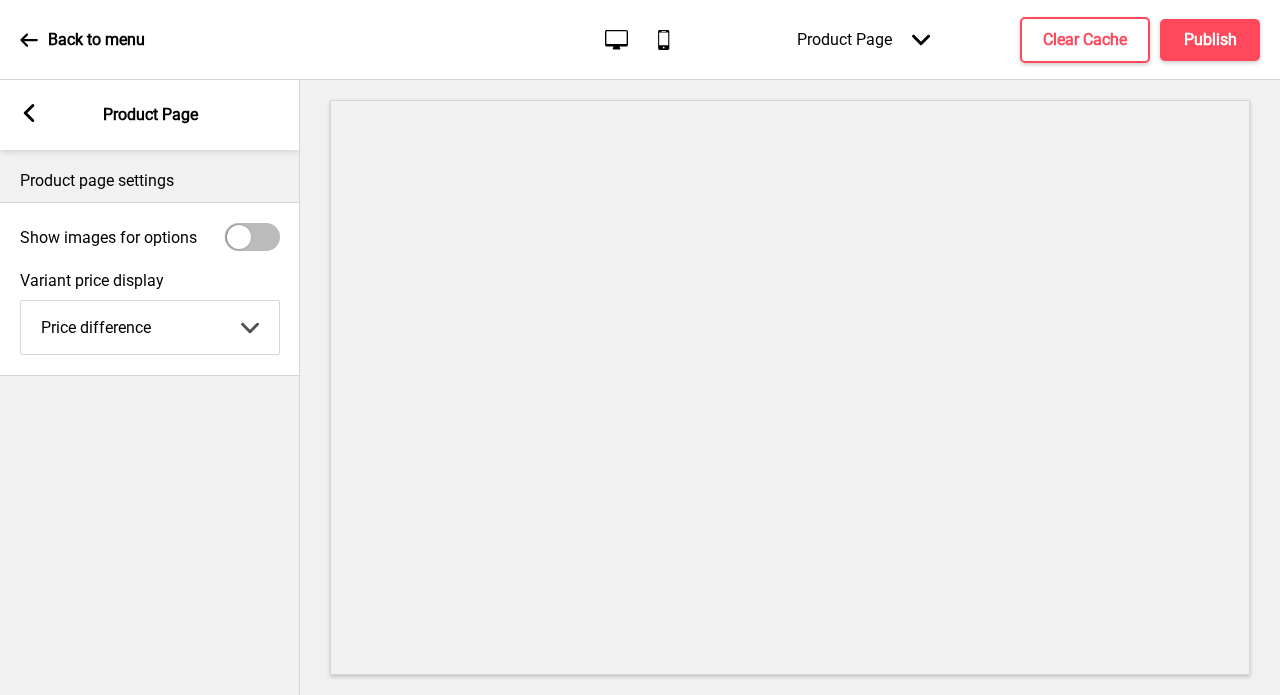 checkbox on "true" 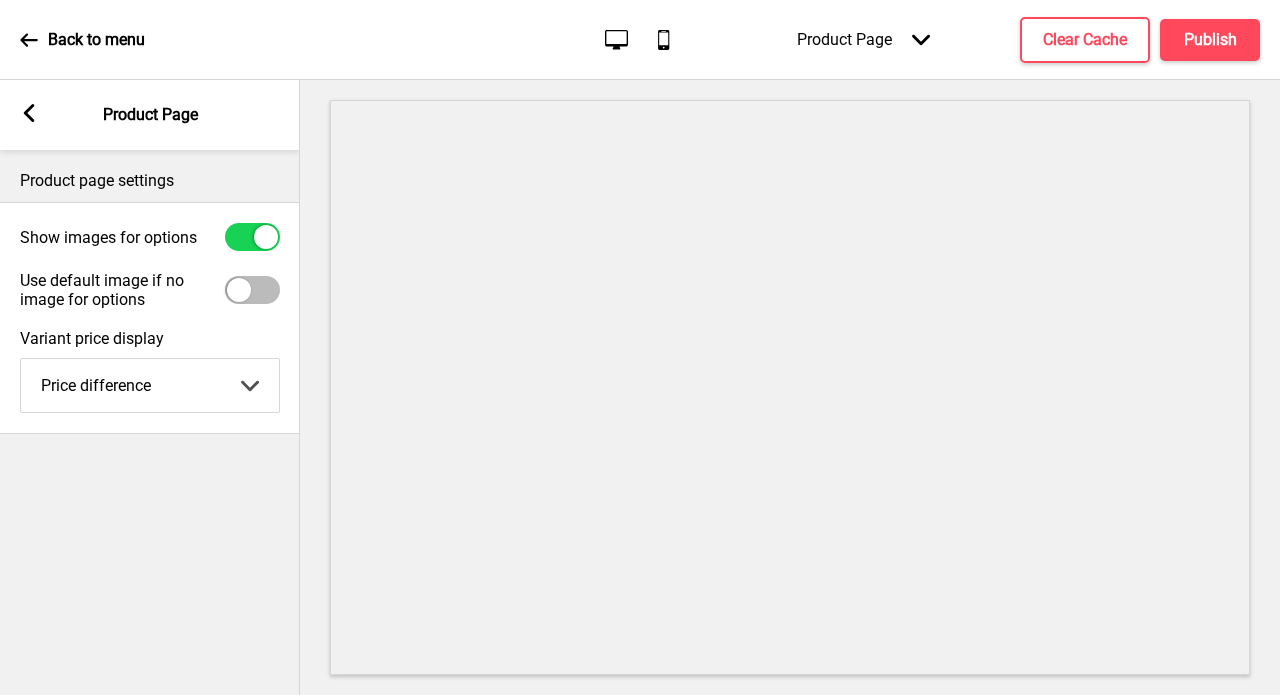 click at bounding box center (252, 290) 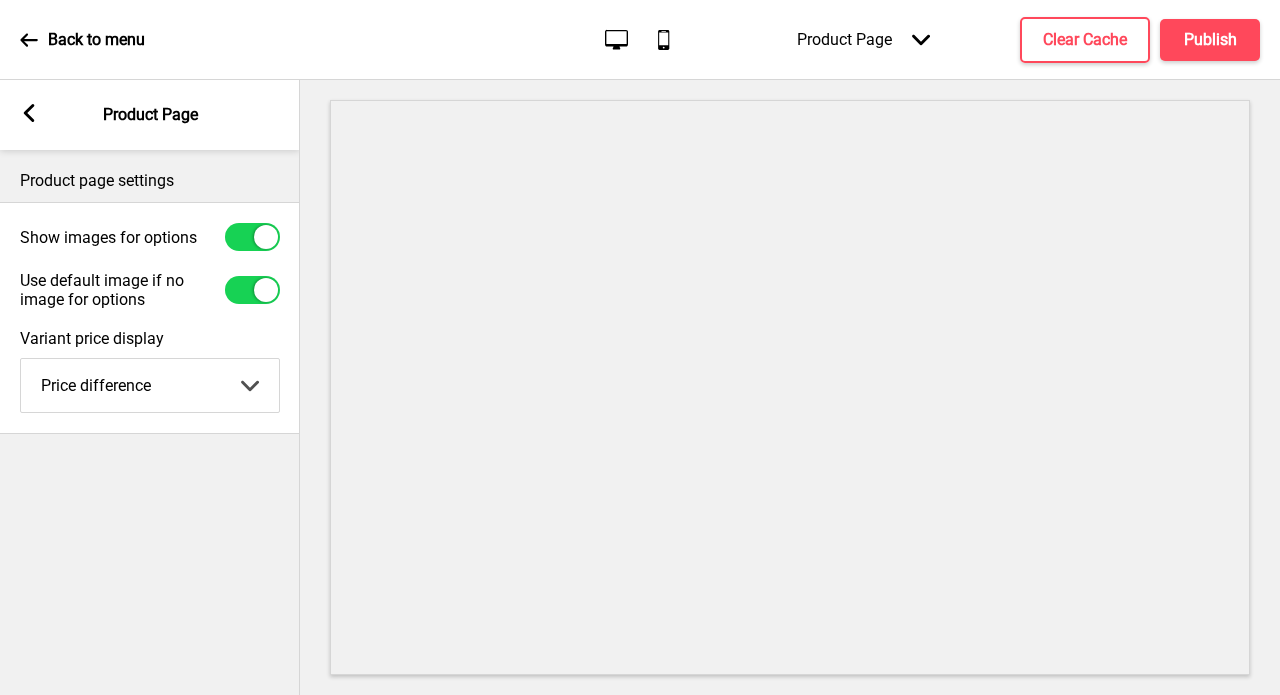 click on "Arrow down" 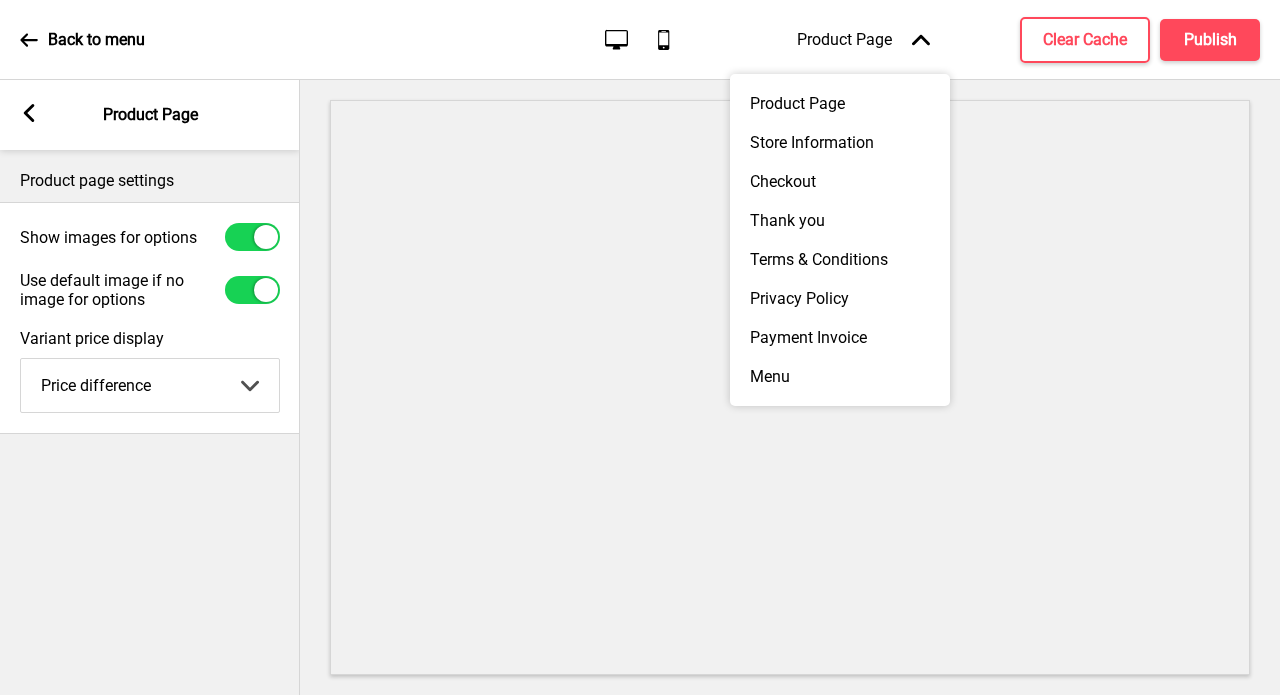 click on "Arrow up" 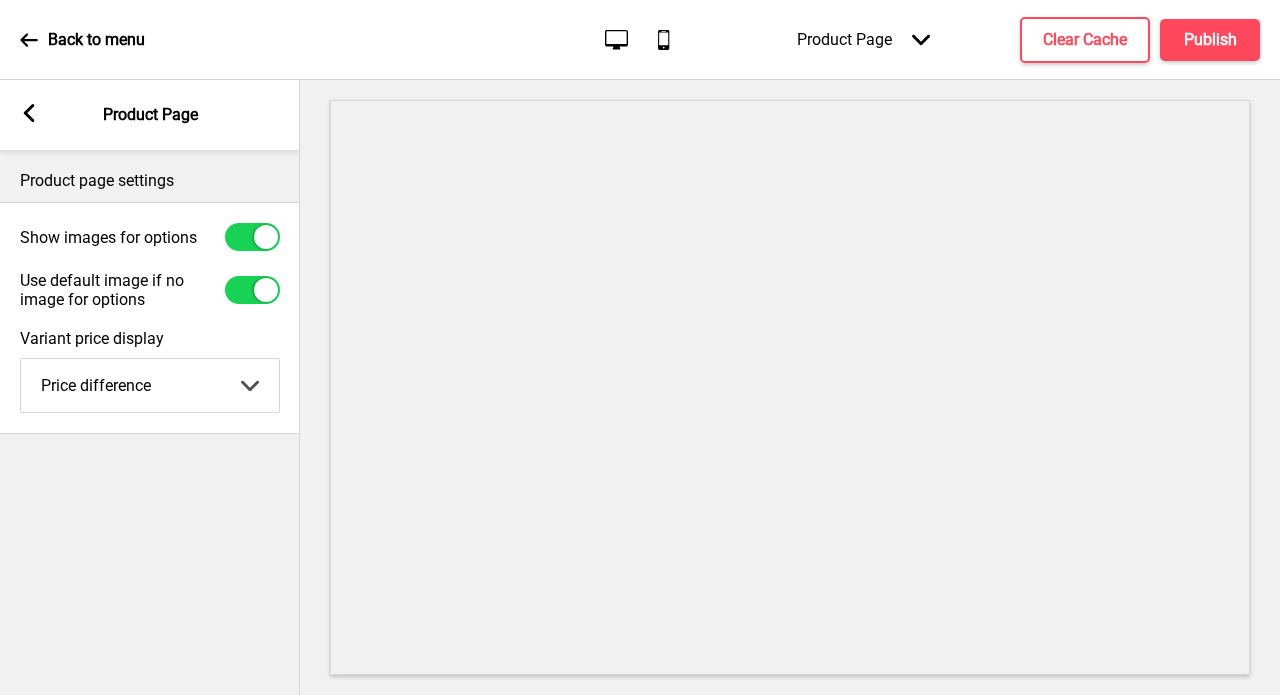 click on "Product Page Arrow down" at bounding box center (863, 39) 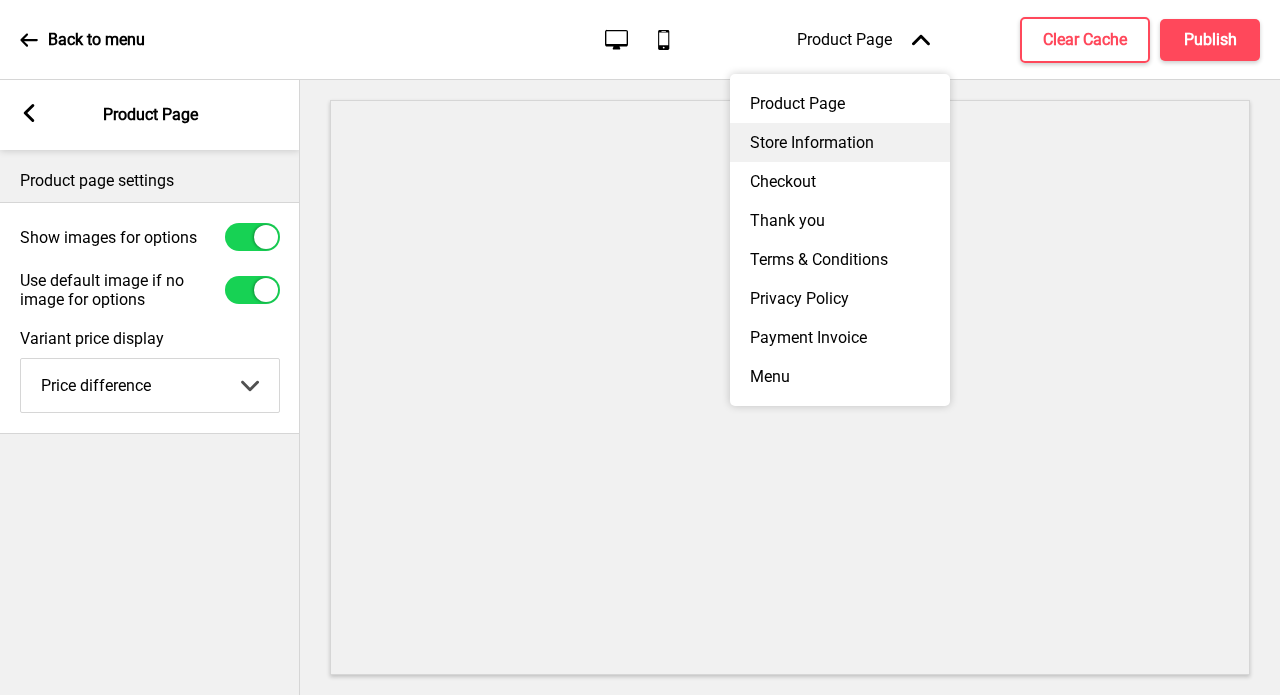 click on "Store Information" at bounding box center [840, 142] 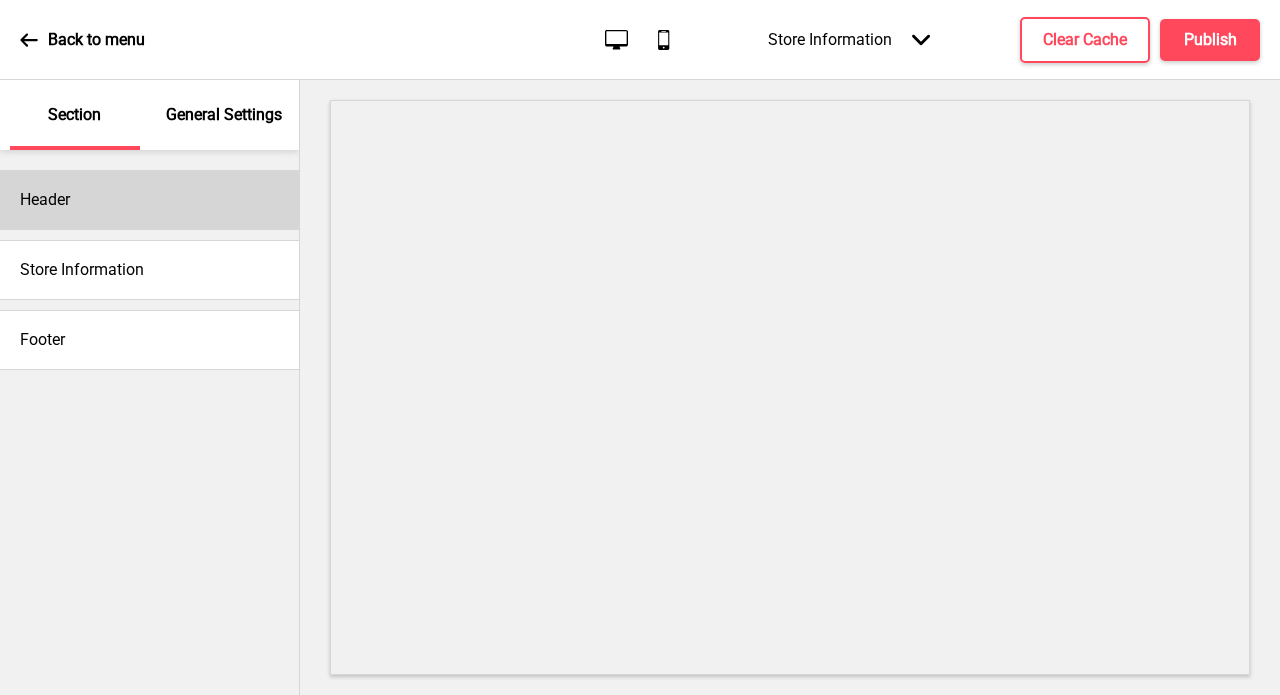 scroll, scrollTop: 0, scrollLeft: 0, axis: both 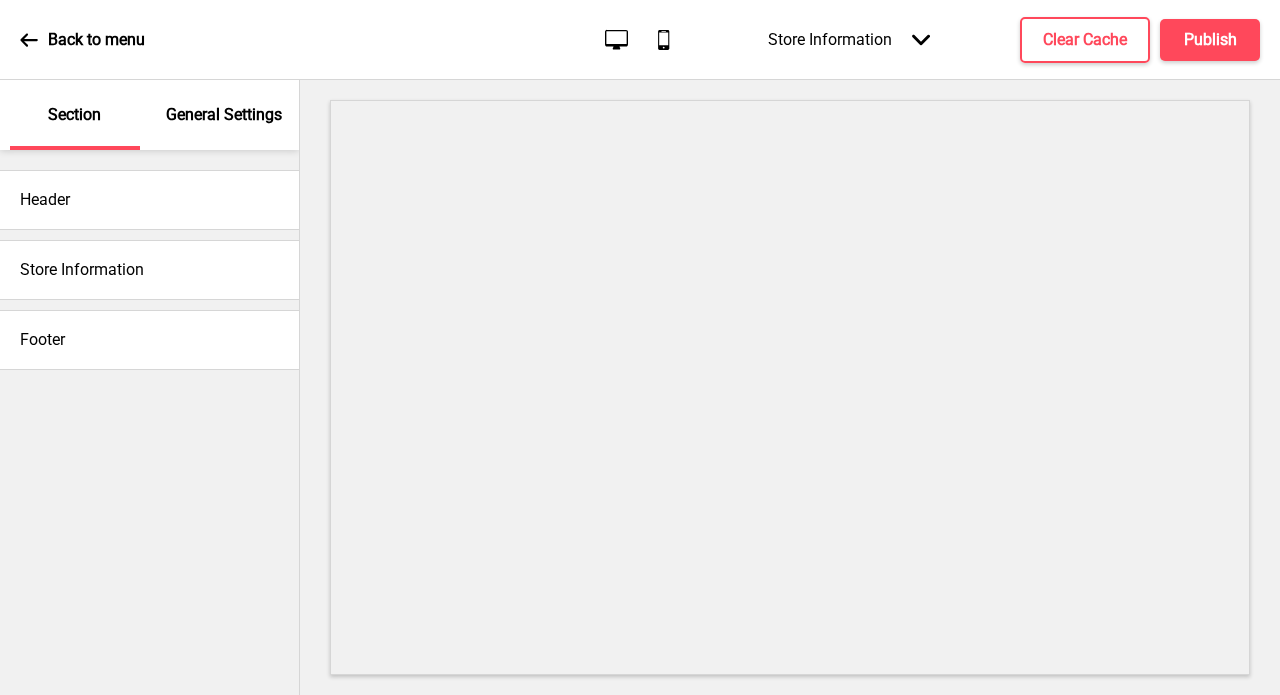 click on "Store Information" at bounding box center [149, 270] 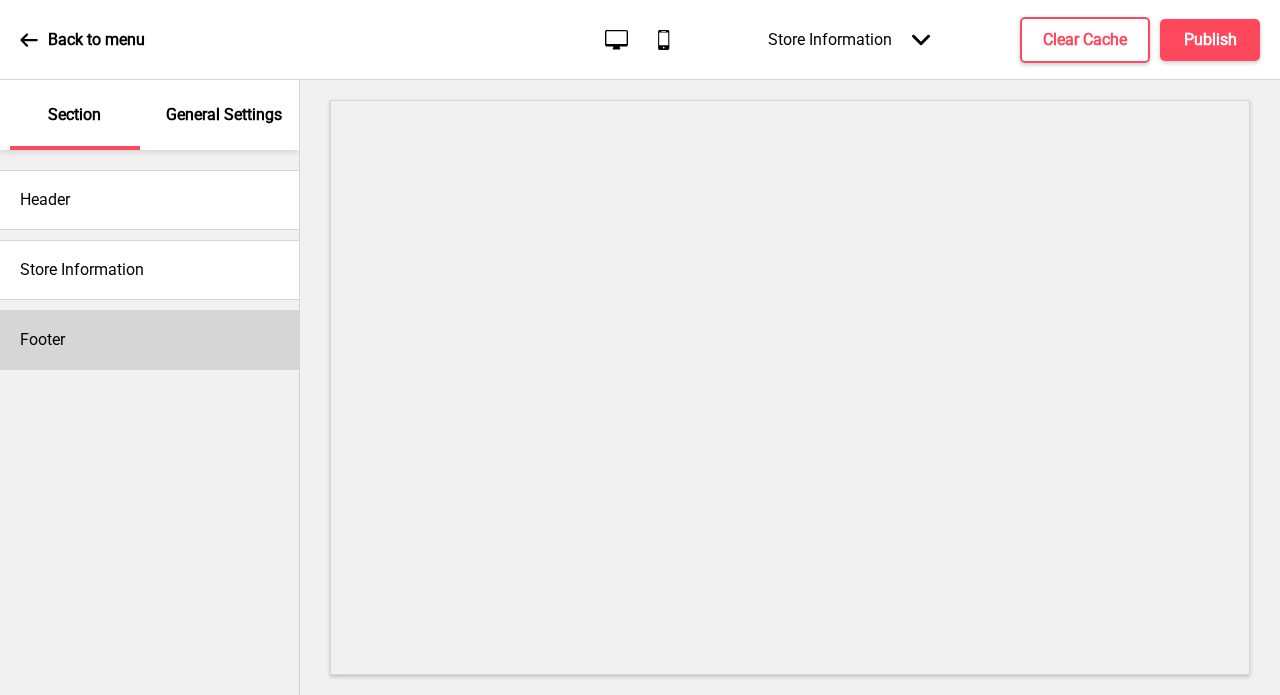 click on "Footer" at bounding box center [149, 340] 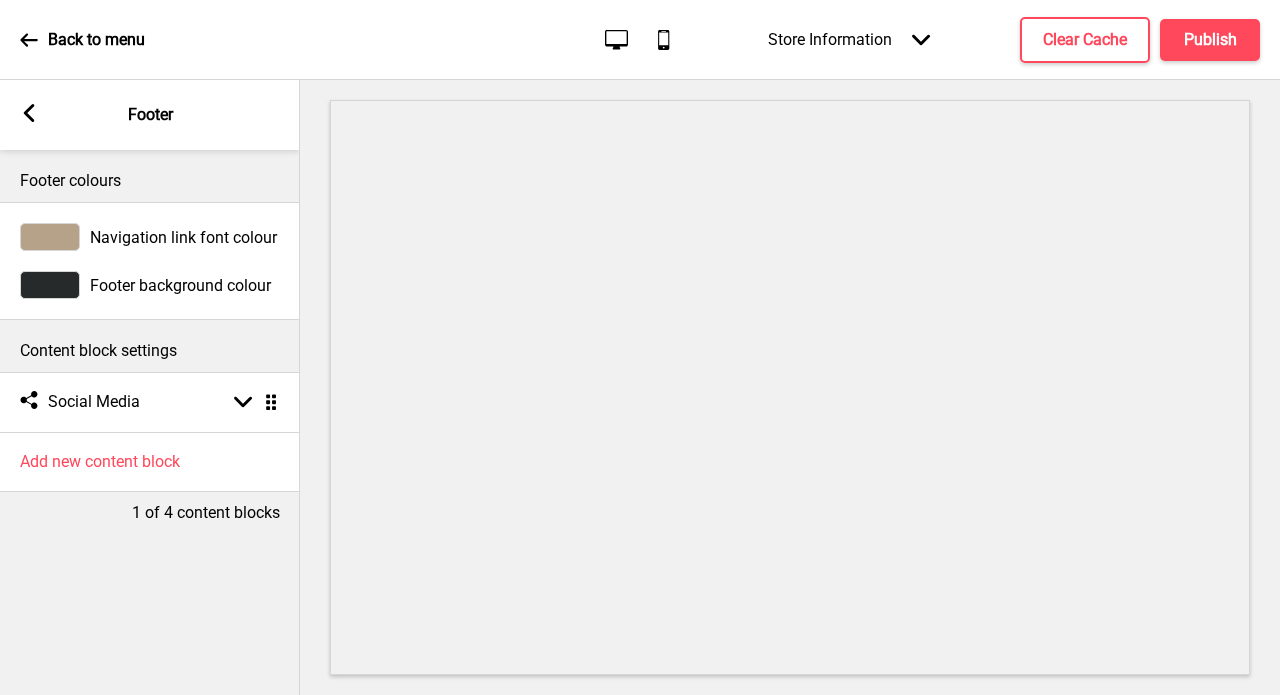 click on "Arrow left Footer" at bounding box center (150, 115) 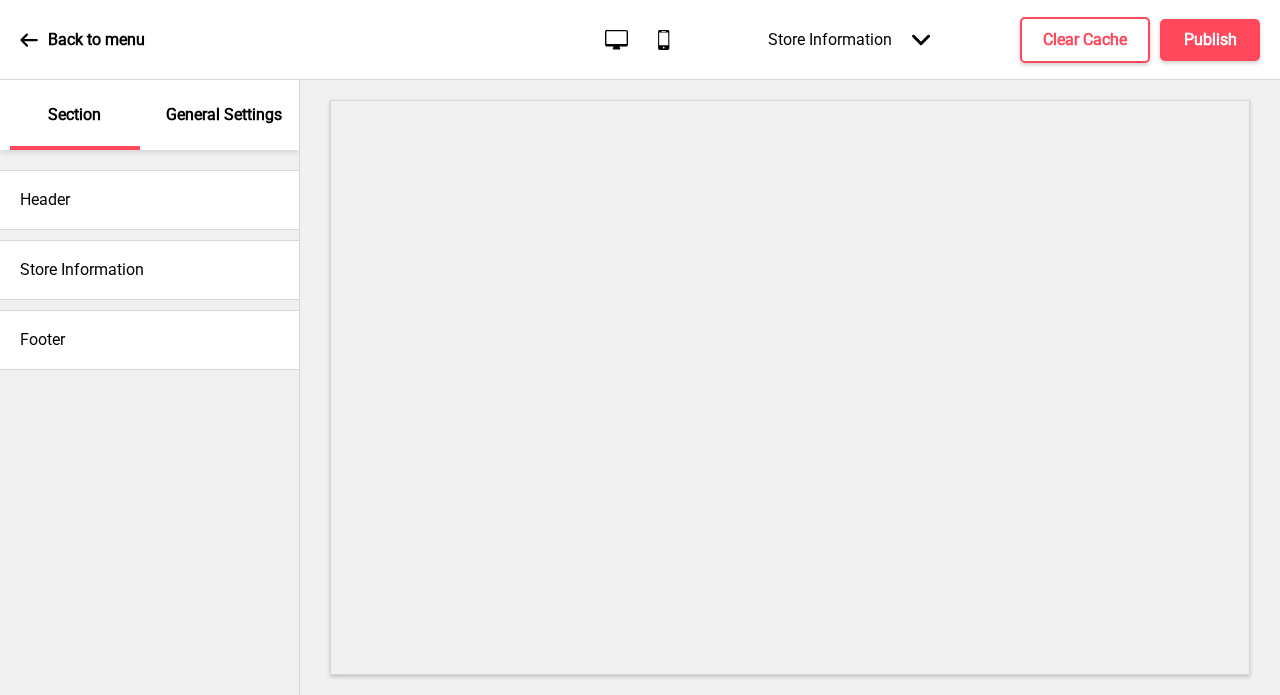click on "Store Information" at bounding box center (82, 270) 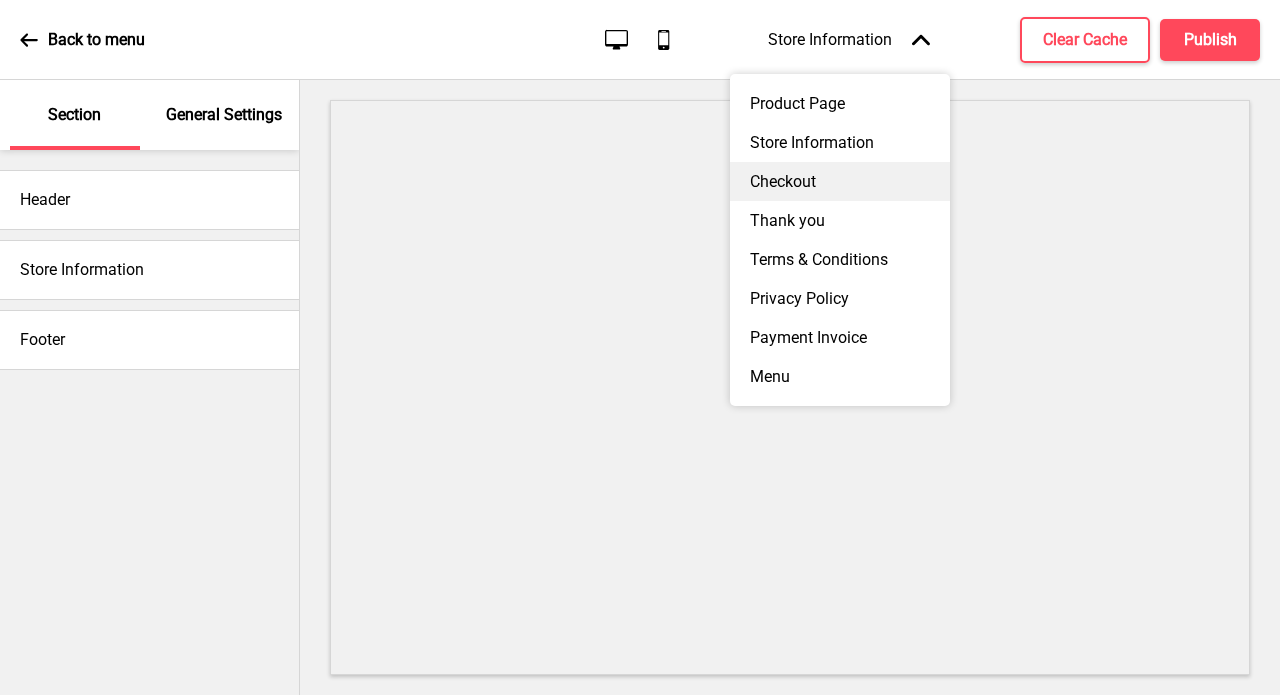 click on "Checkout" at bounding box center [840, 181] 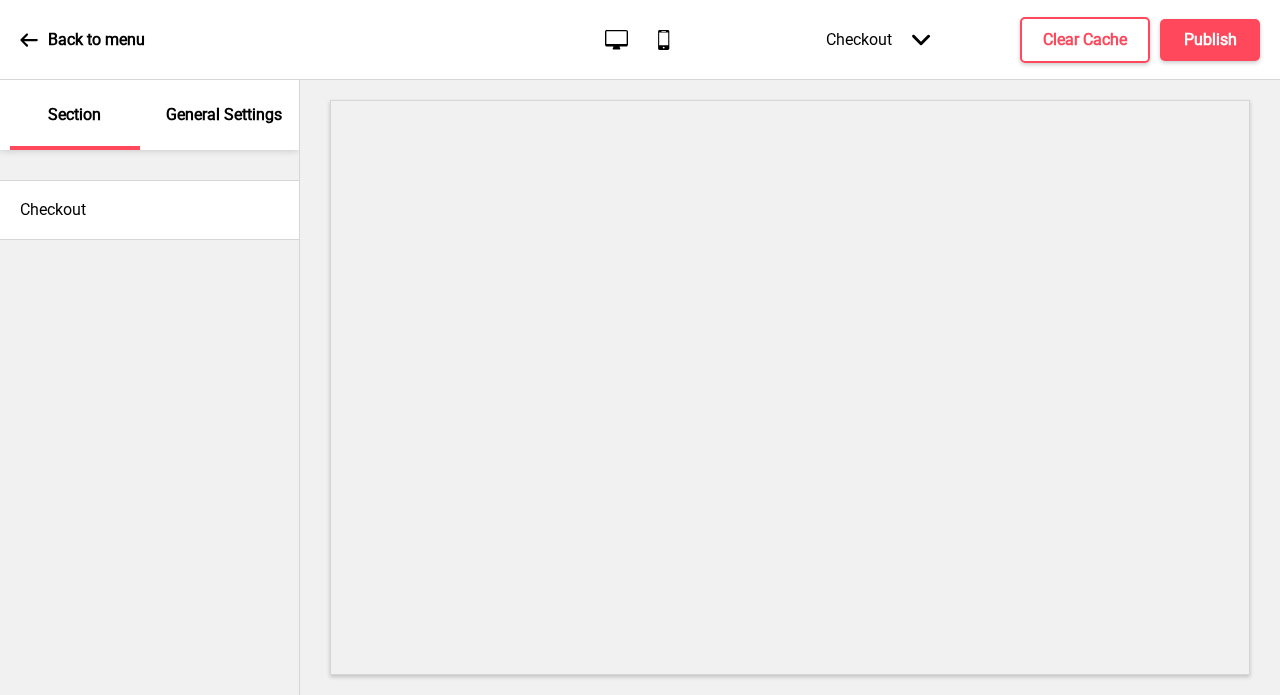 scroll, scrollTop: 0, scrollLeft: 0, axis: both 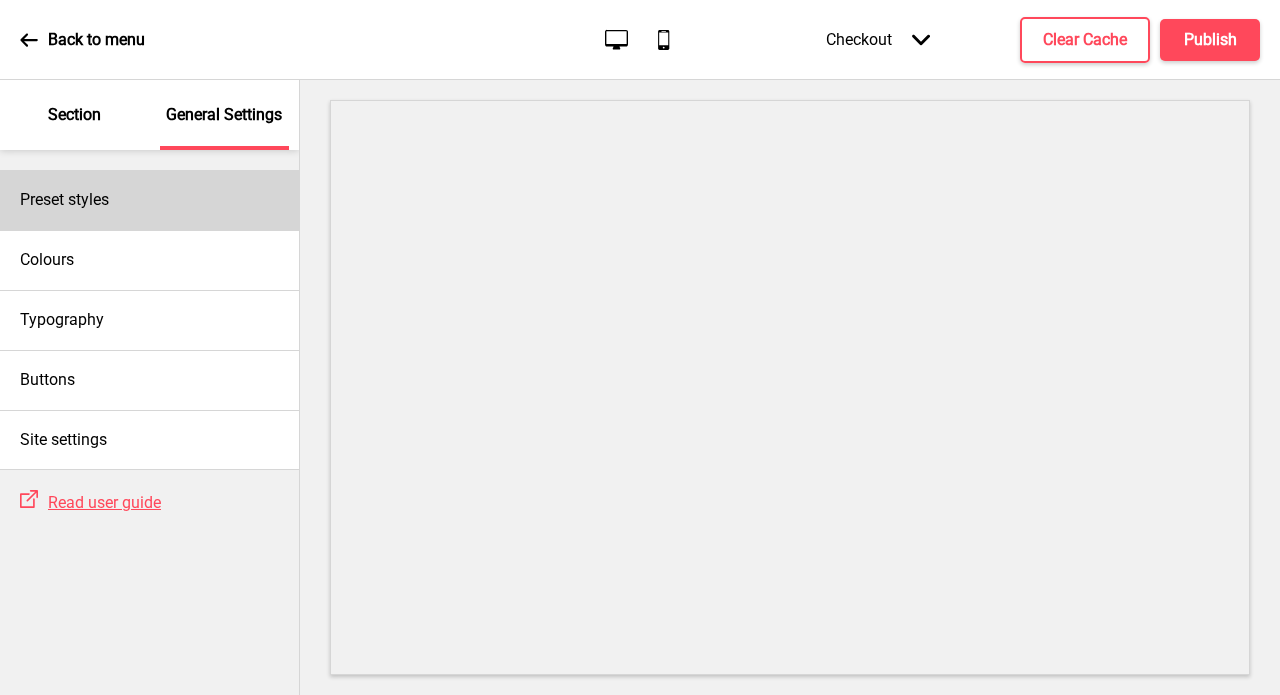 click on "Preset styles" at bounding box center (149, 200) 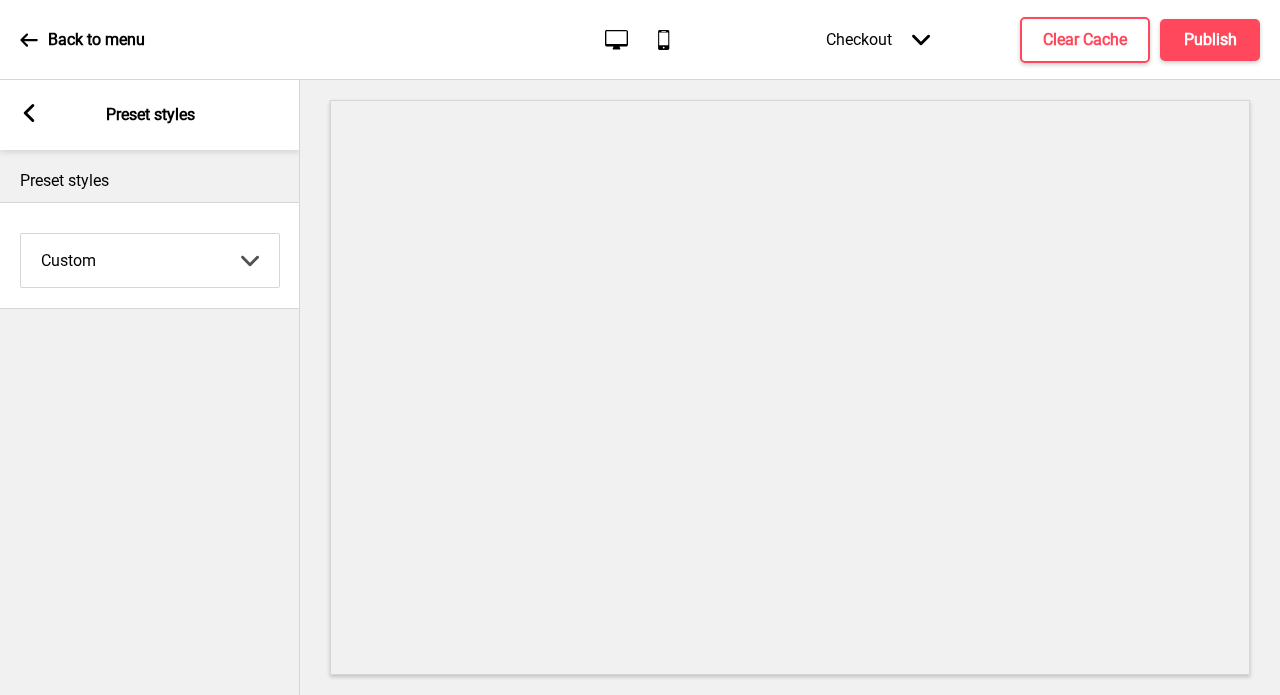 click on "Arrow left Preset styles" at bounding box center (150, 115) 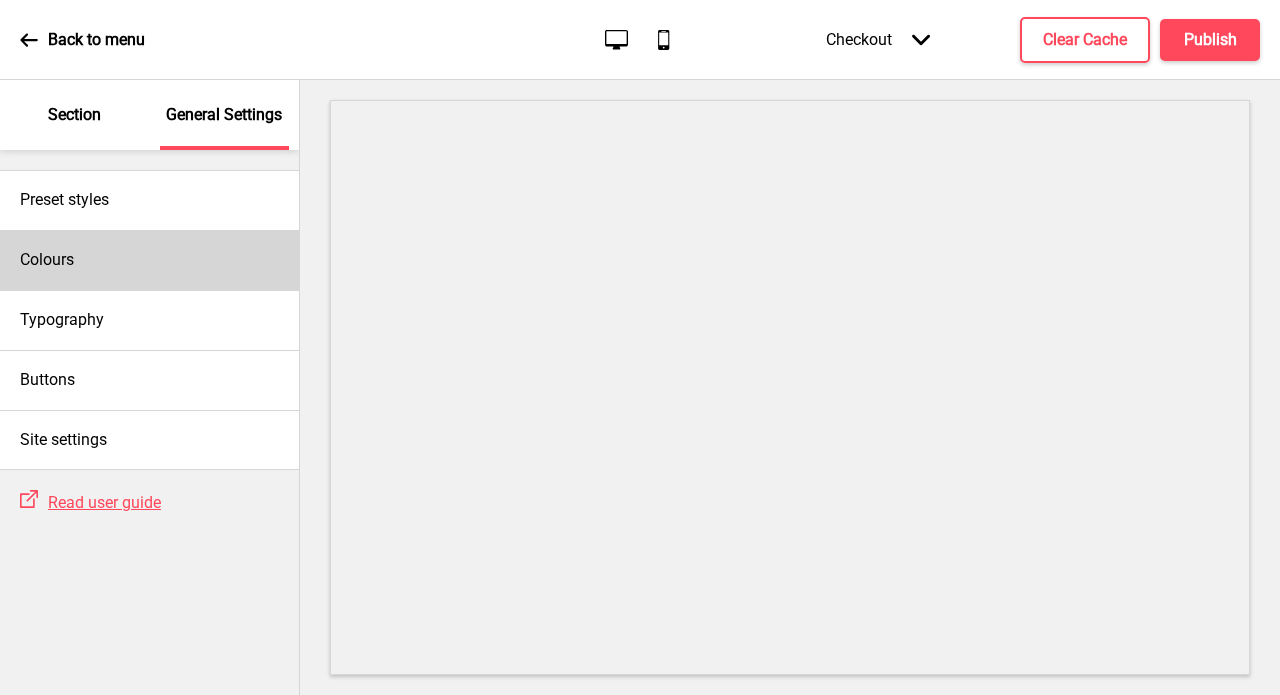 click on "Colours" at bounding box center (149, 260) 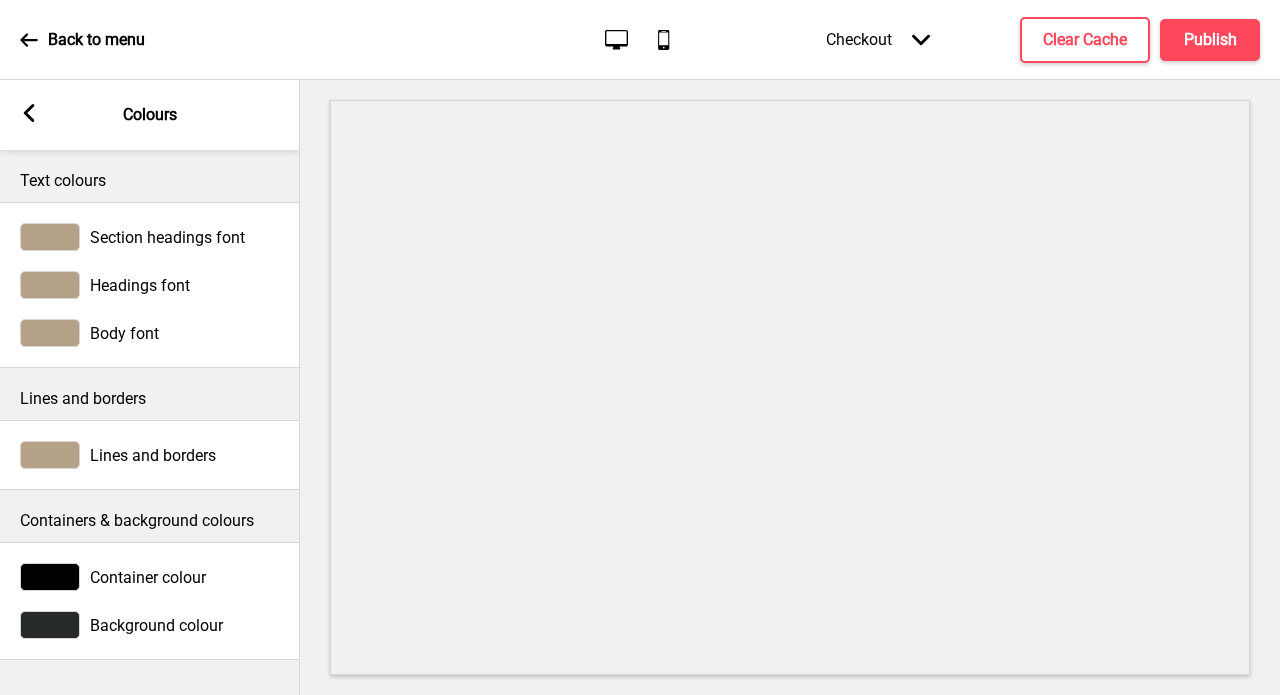 scroll, scrollTop: 0, scrollLeft: 0, axis: both 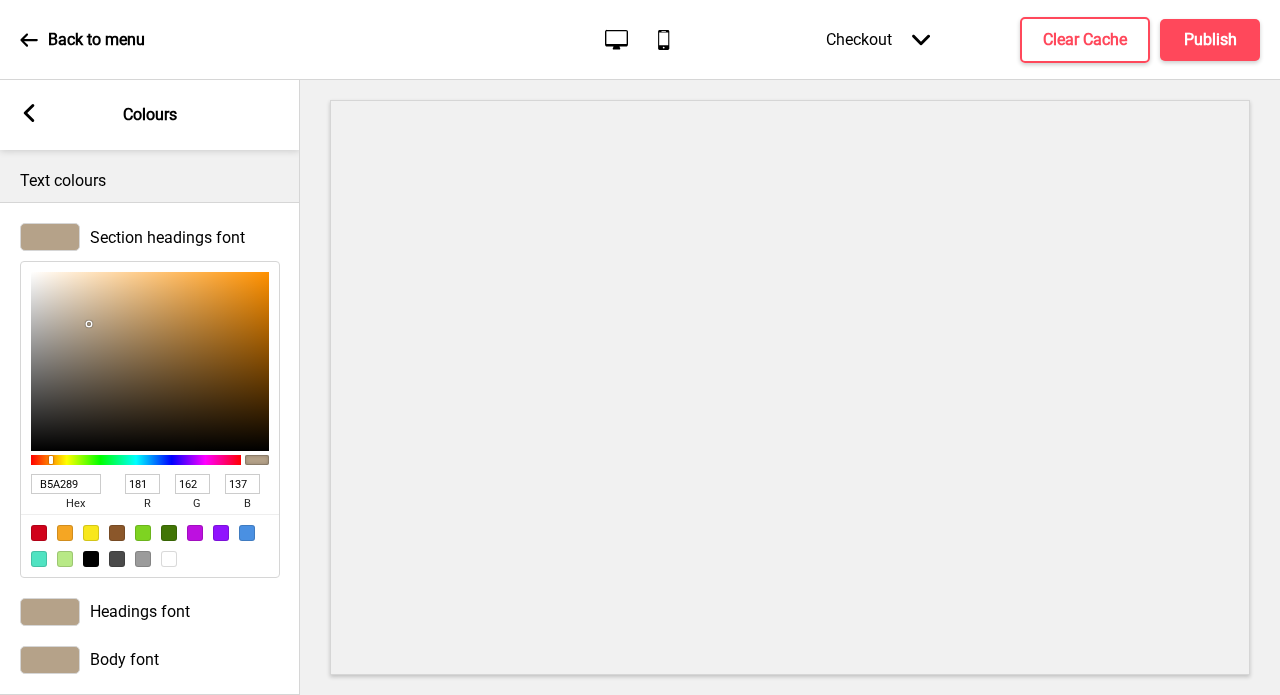 click on "B5A289" at bounding box center (66, 484) 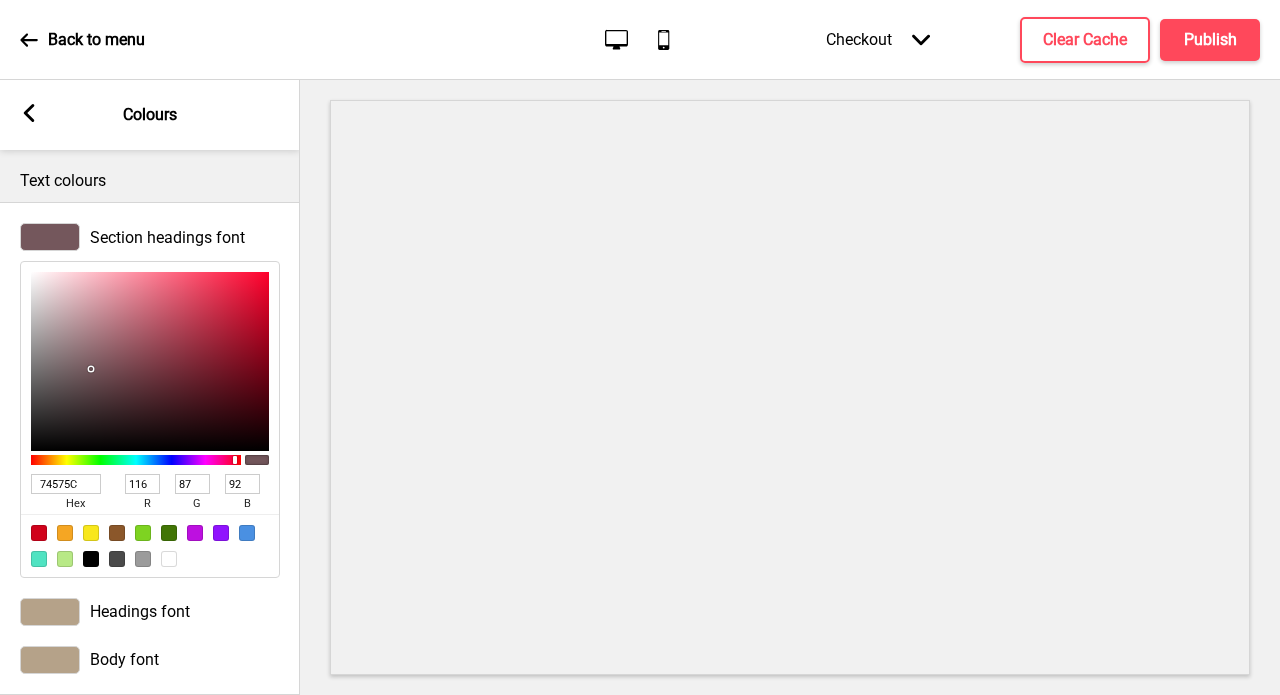type on "116" 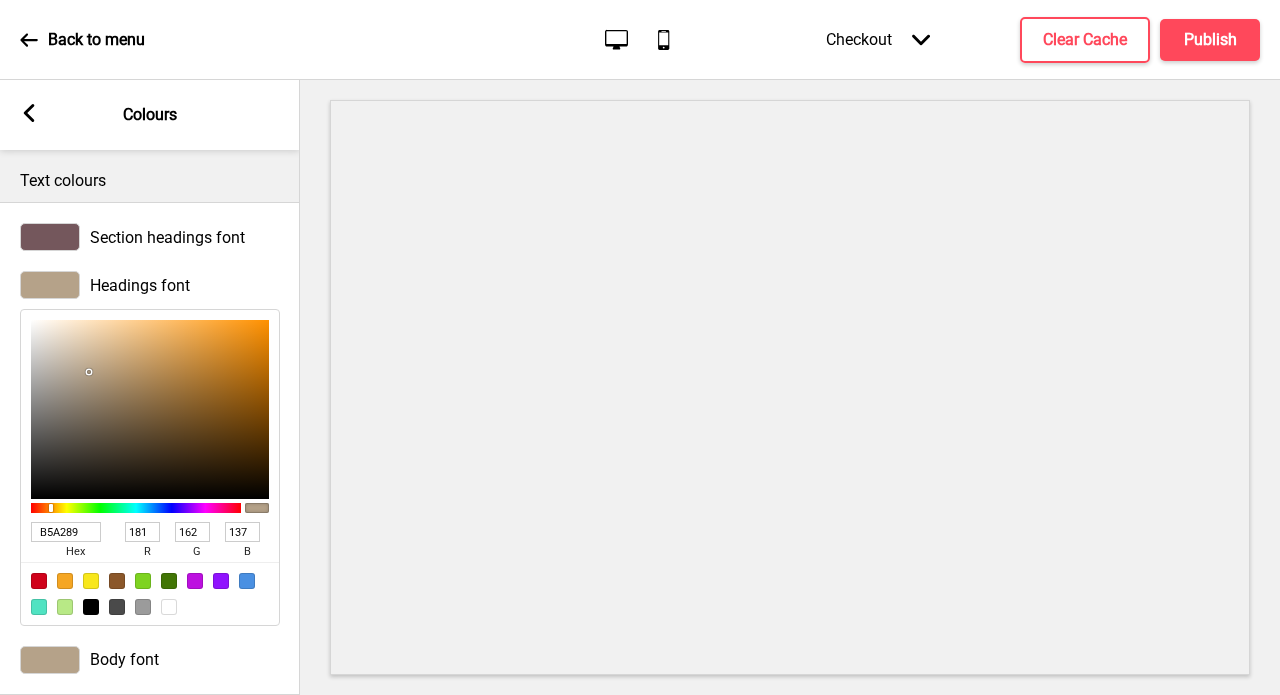 click on "B5A289" at bounding box center [66, 532] 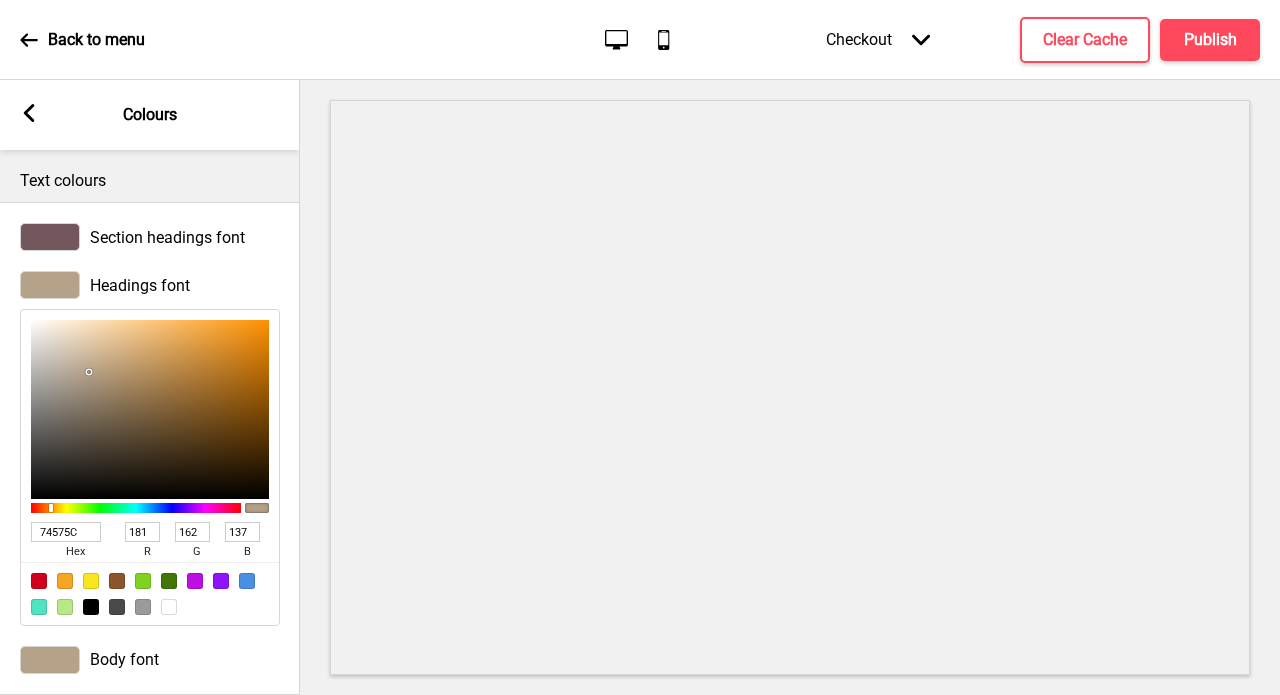 type on "116" 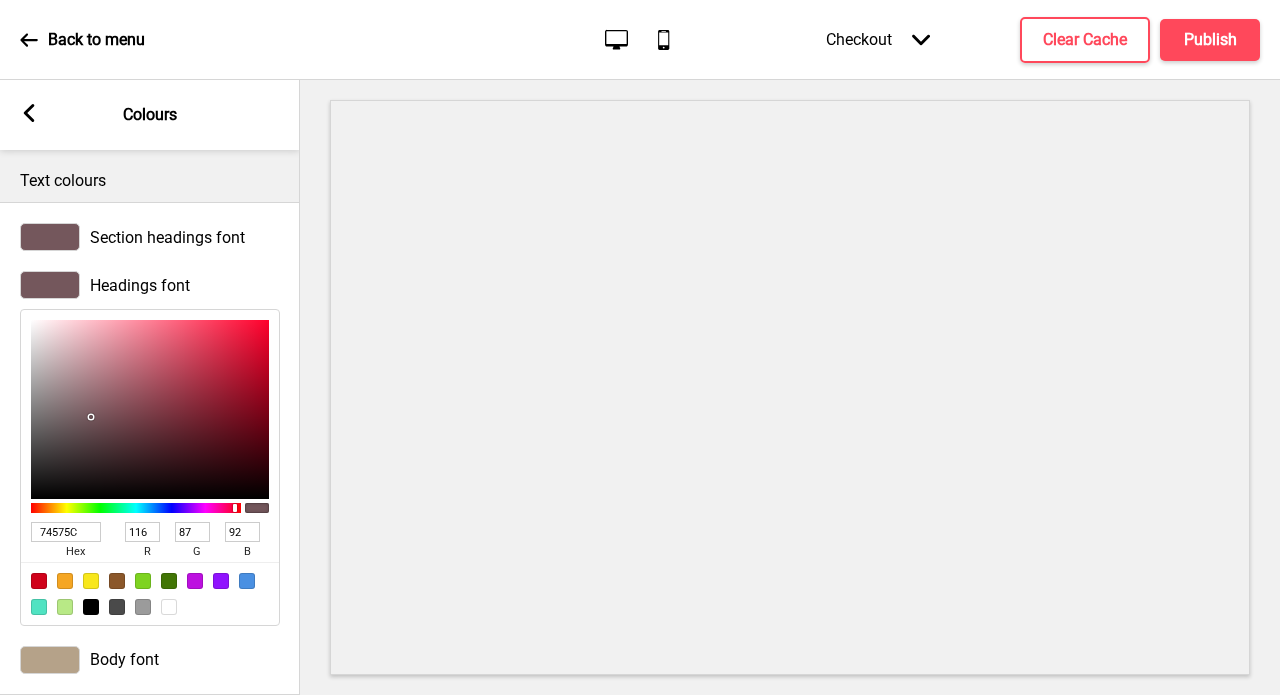 type on "74575C" 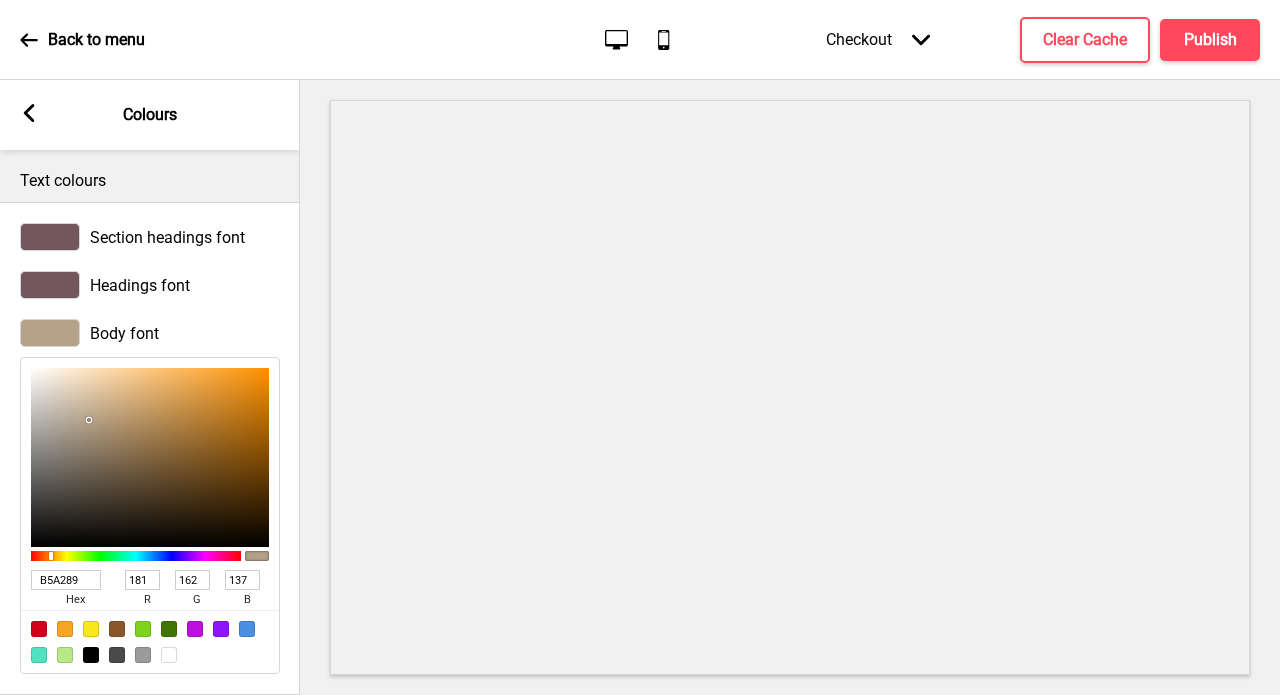 click on "B5A289" at bounding box center [66, 580] 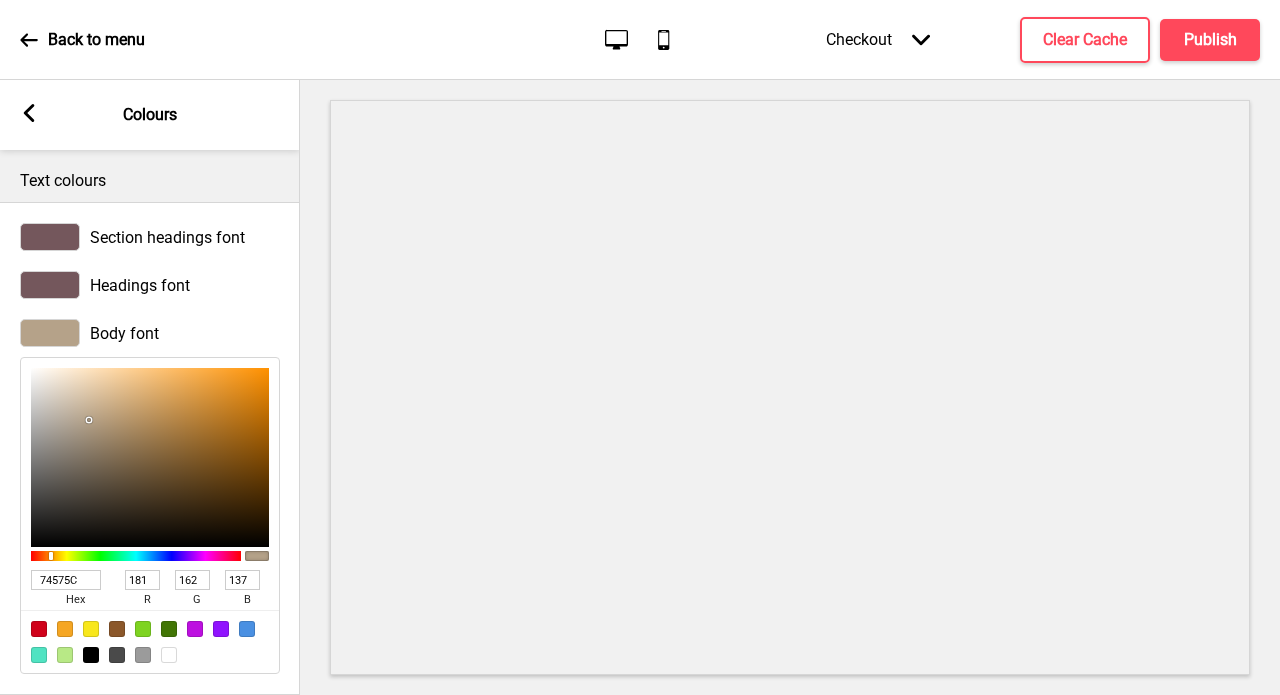 type on "116" 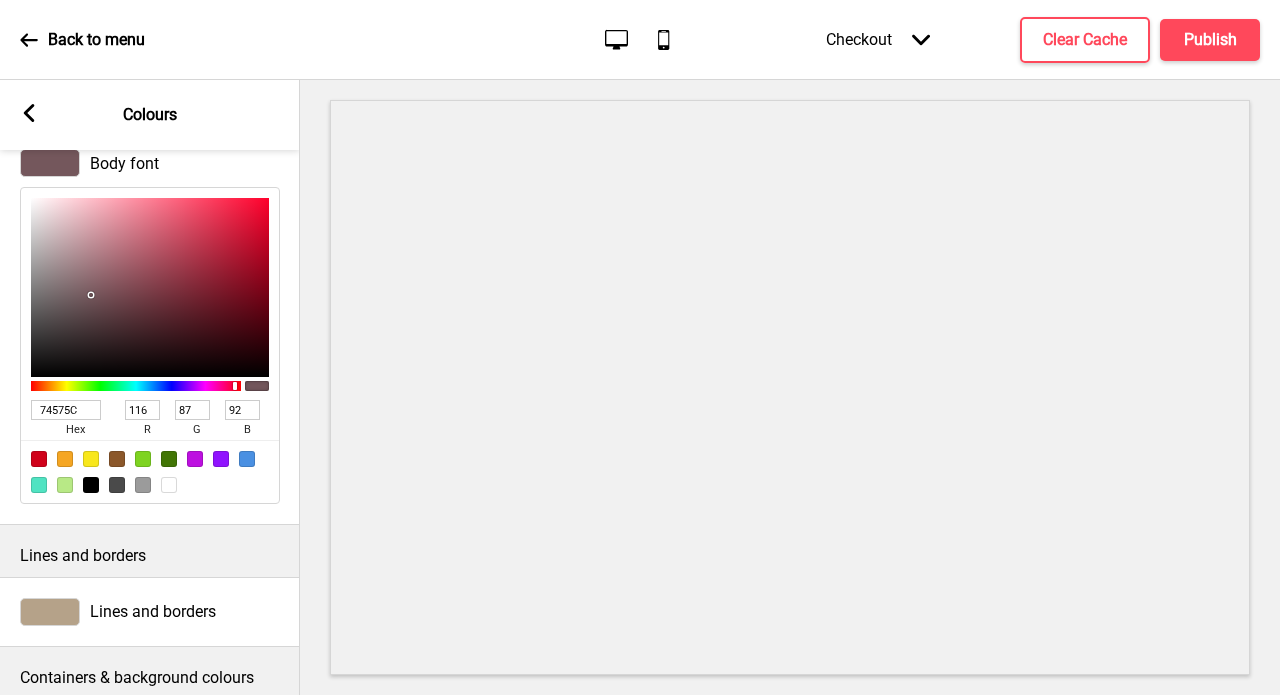 scroll, scrollTop: 203, scrollLeft: 0, axis: vertical 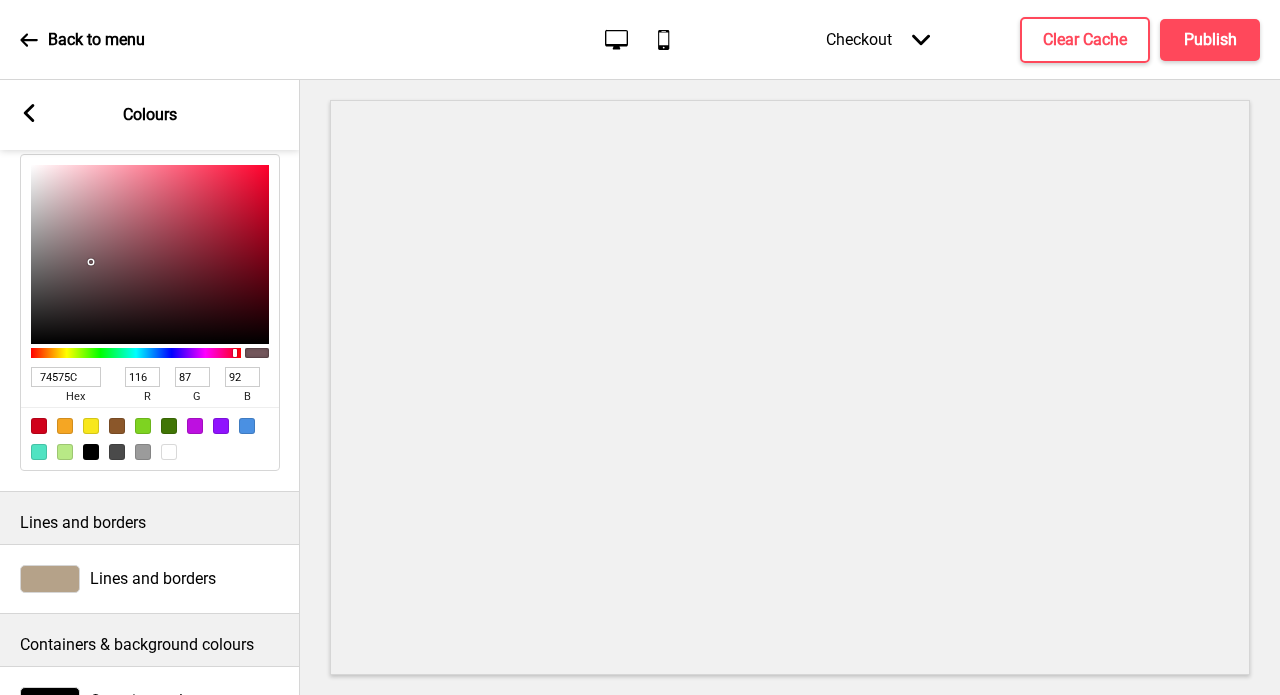 type on "74575C" 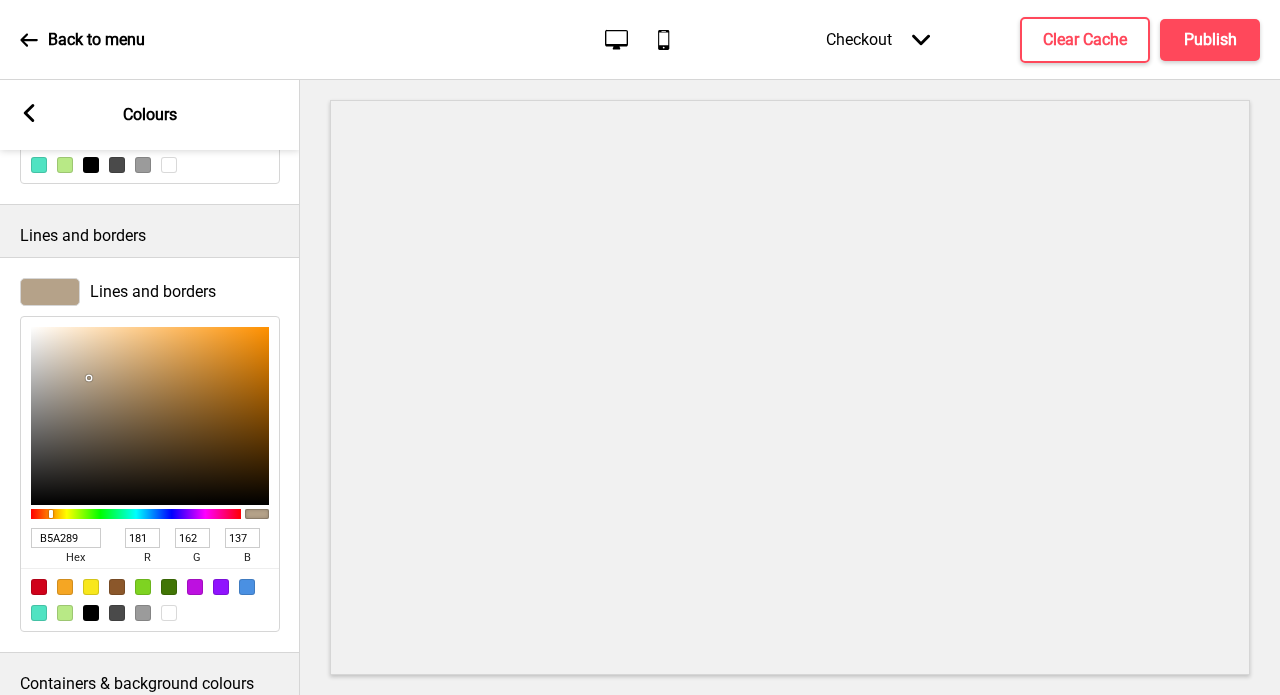 scroll, scrollTop: 502, scrollLeft: 0, axis: vertical 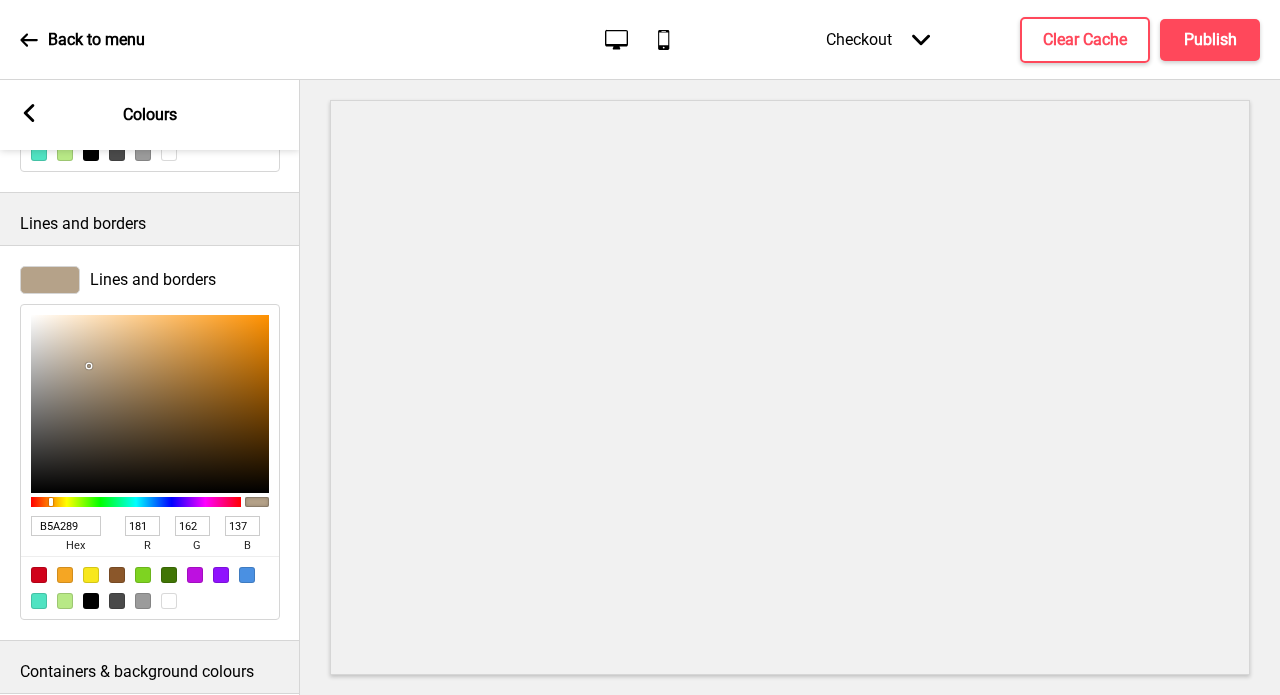 click on "B5A289" at bounding box center [66, 526] 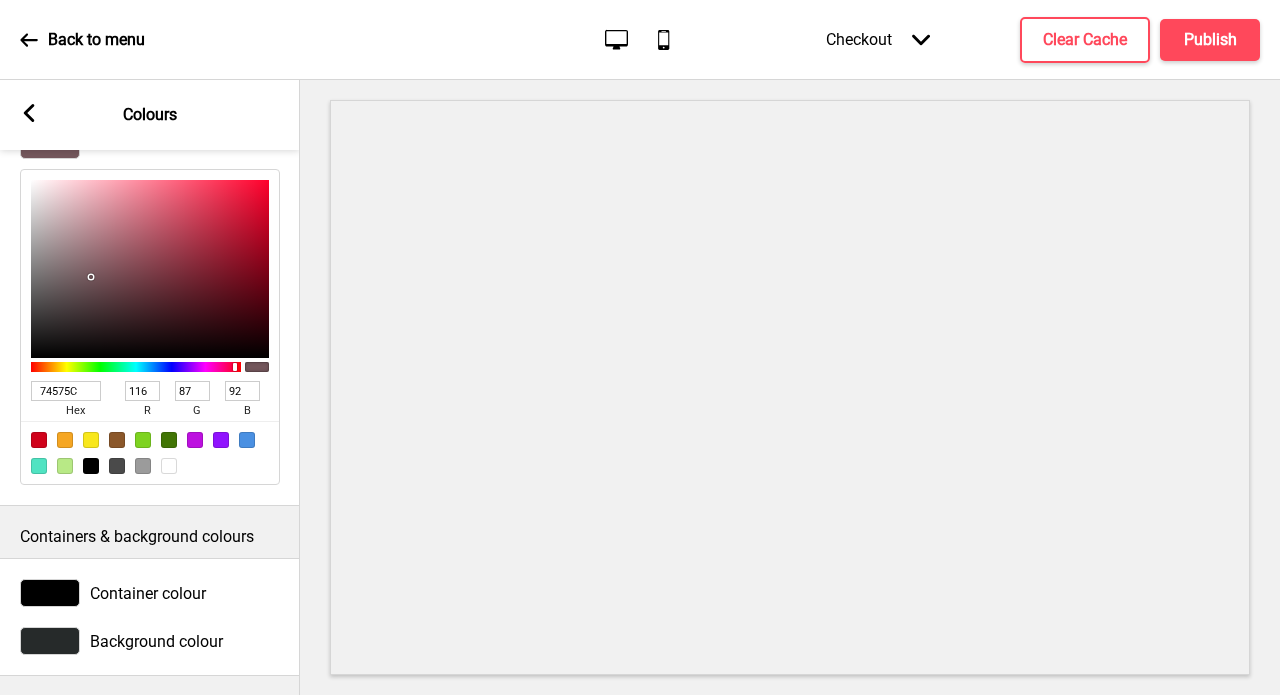 scroll, scrollTop: 636, scrollLeft: 0, axis: vertical 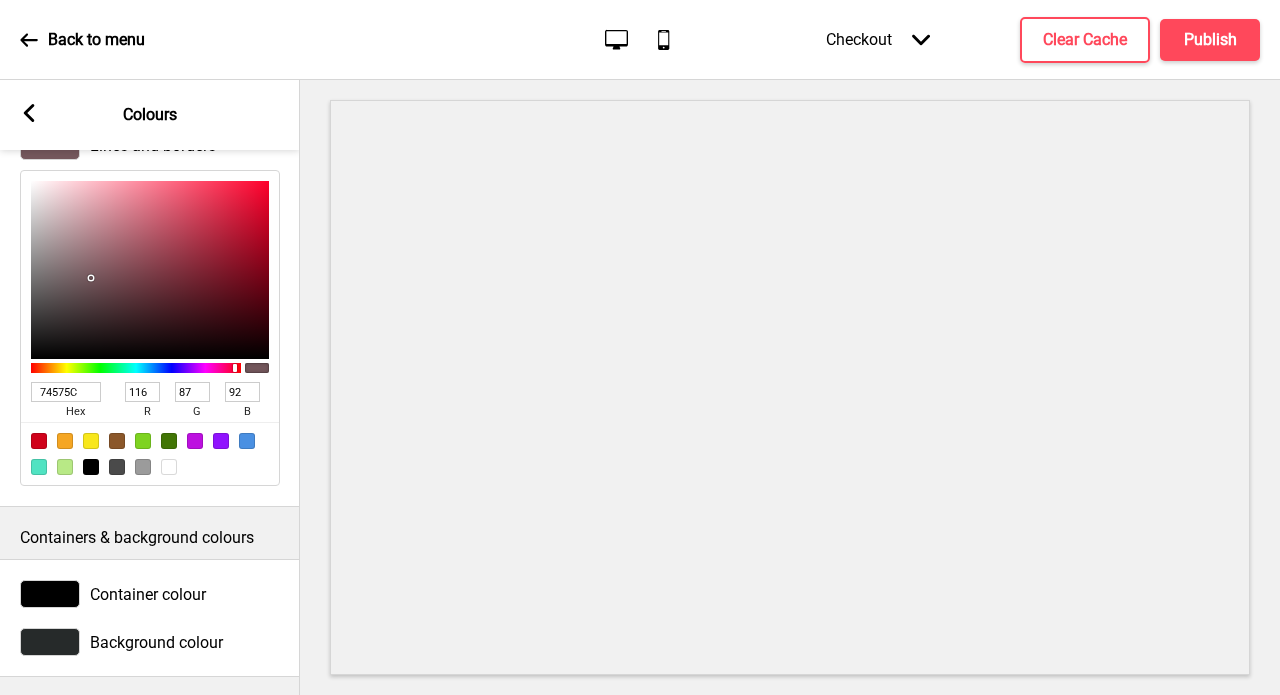 type on "74575C" 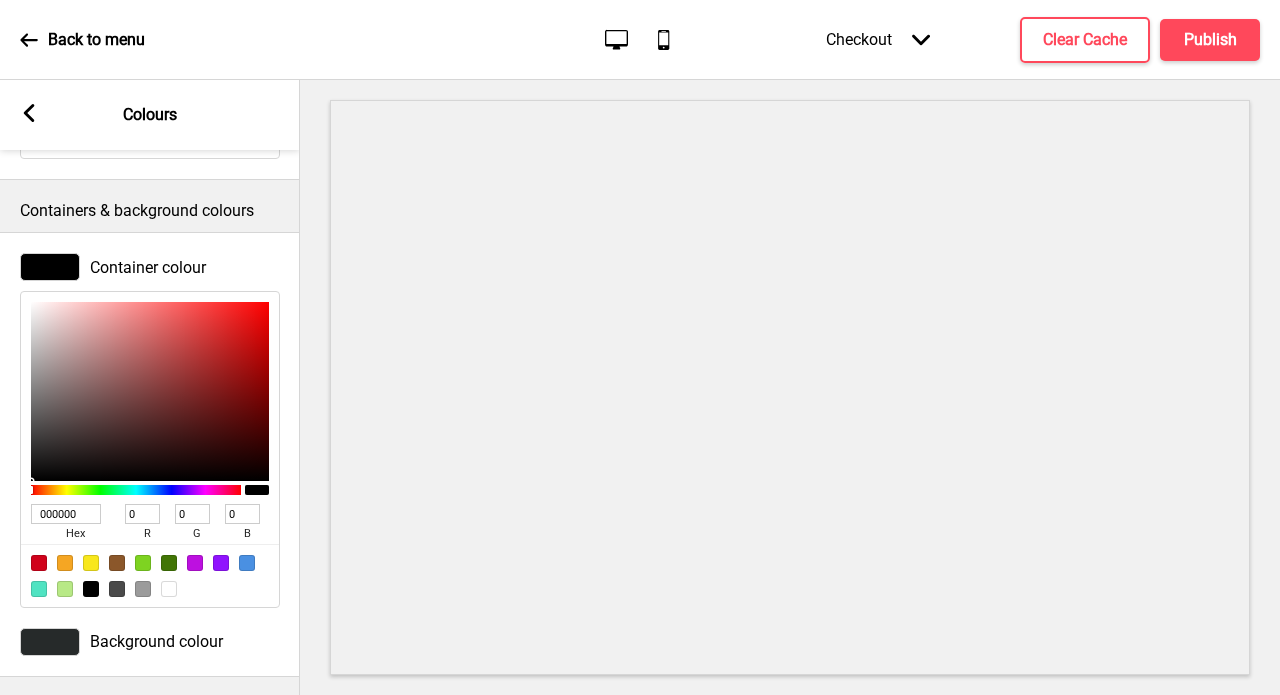 scroll, scrollTop: 962, scrollLeft: 0, axis: vertical 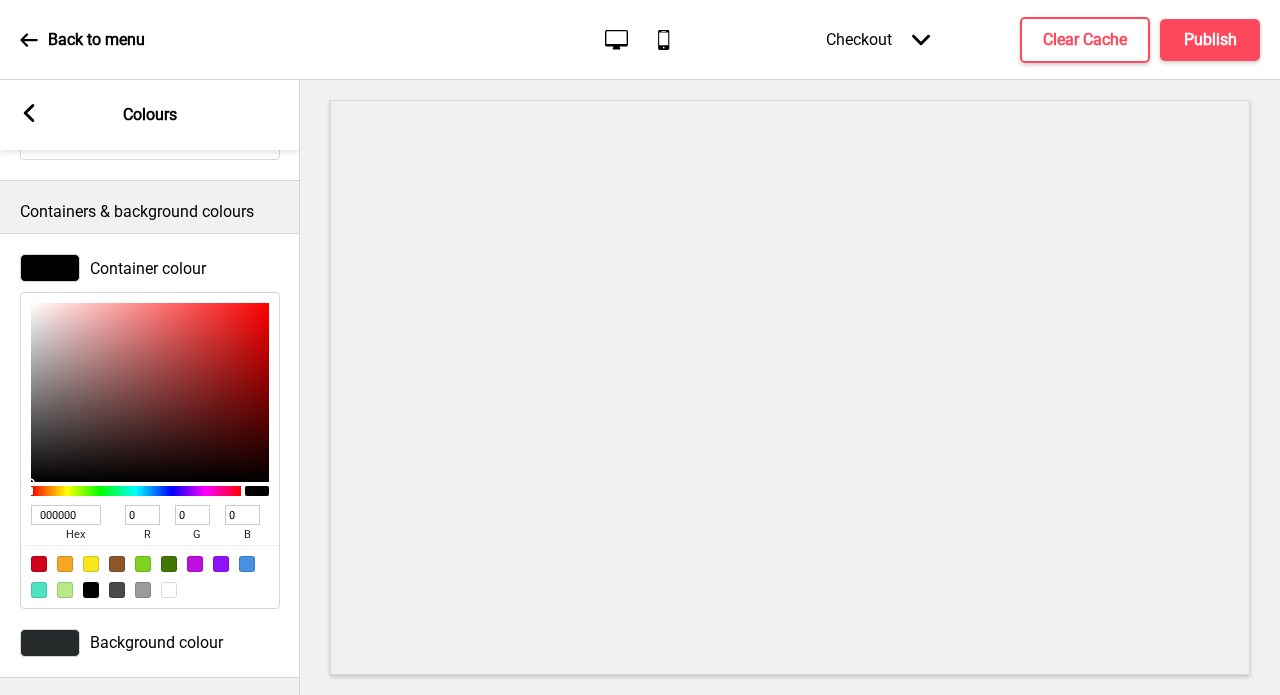 click on "000000" at bounding box center (66, 515) 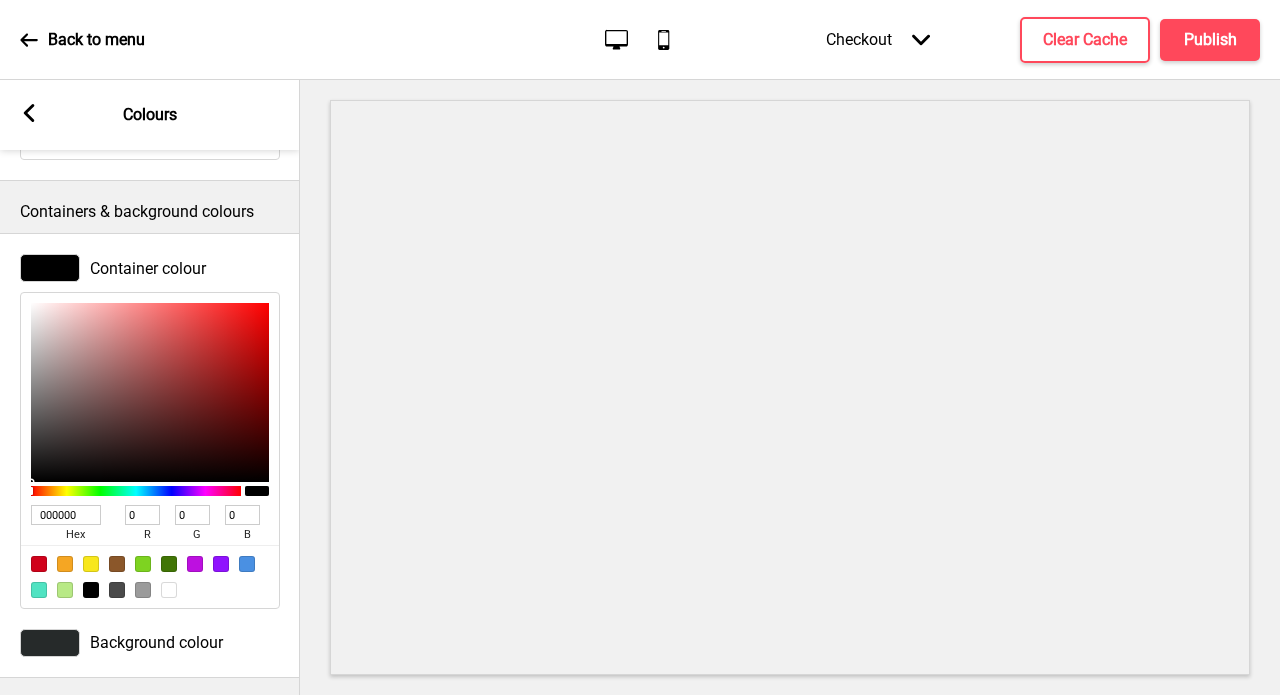 type on "E5E3D2" 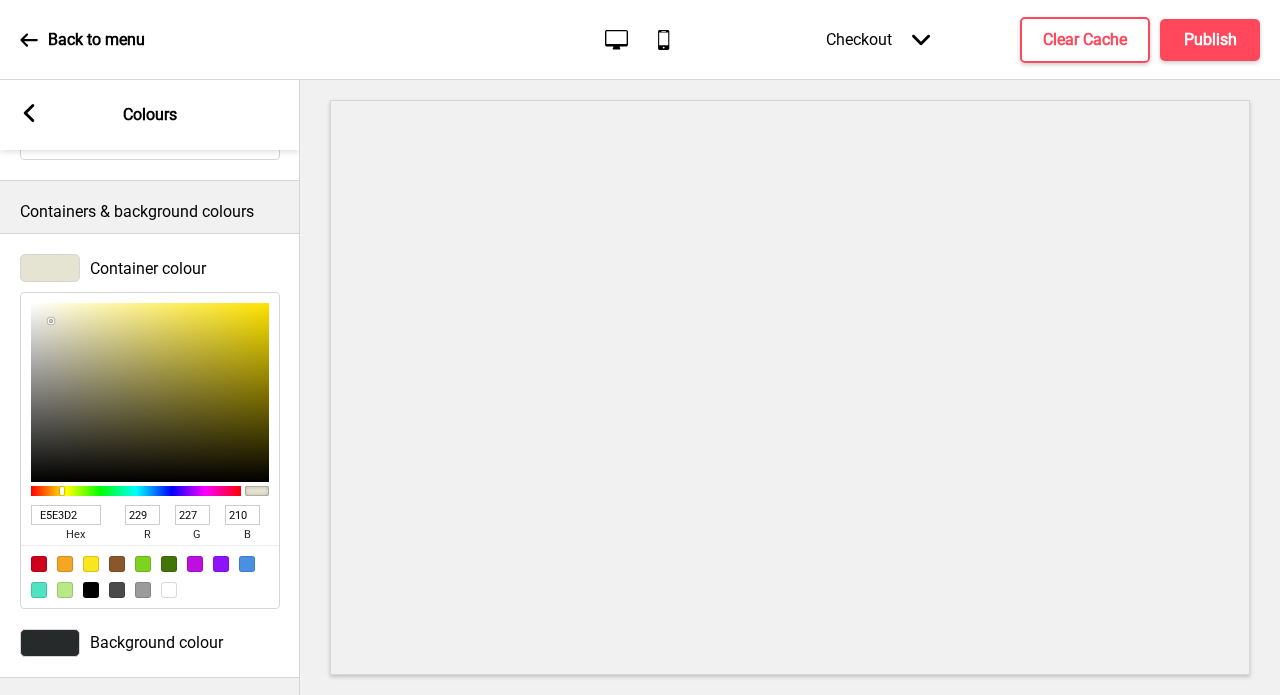 type on "E5E3D2" 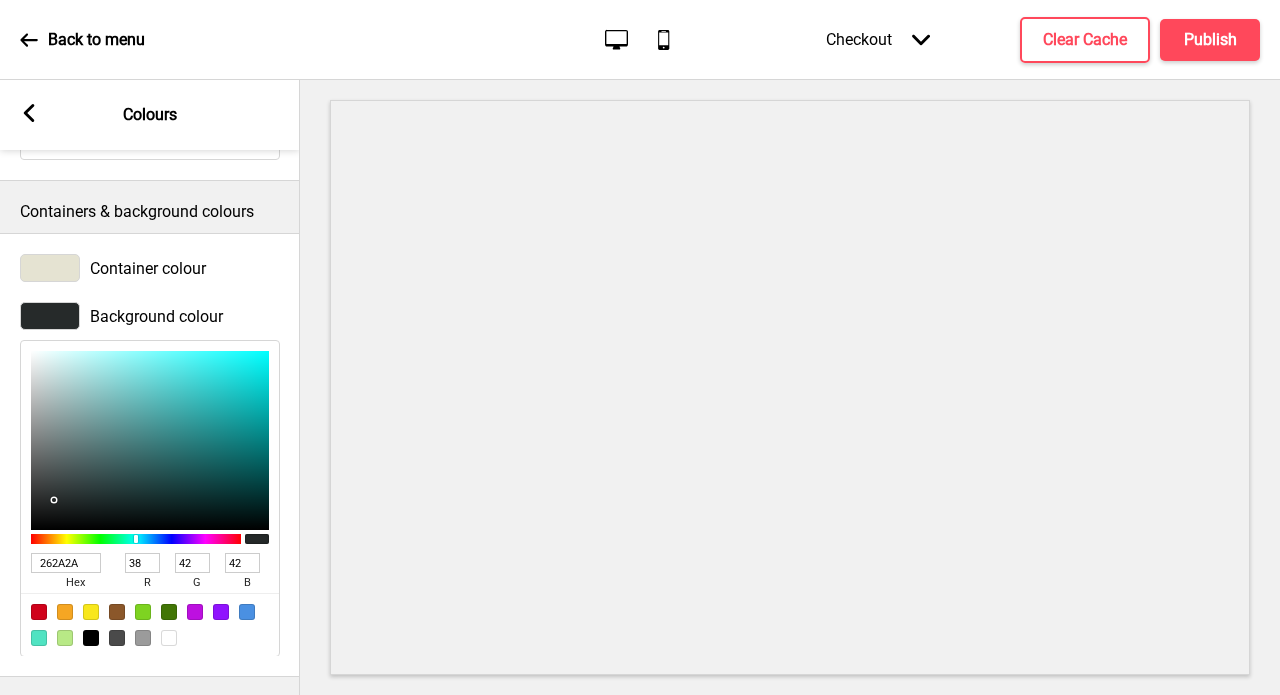 scroll, scrollTop: 961, scrollLeft: 0, axis: vertical 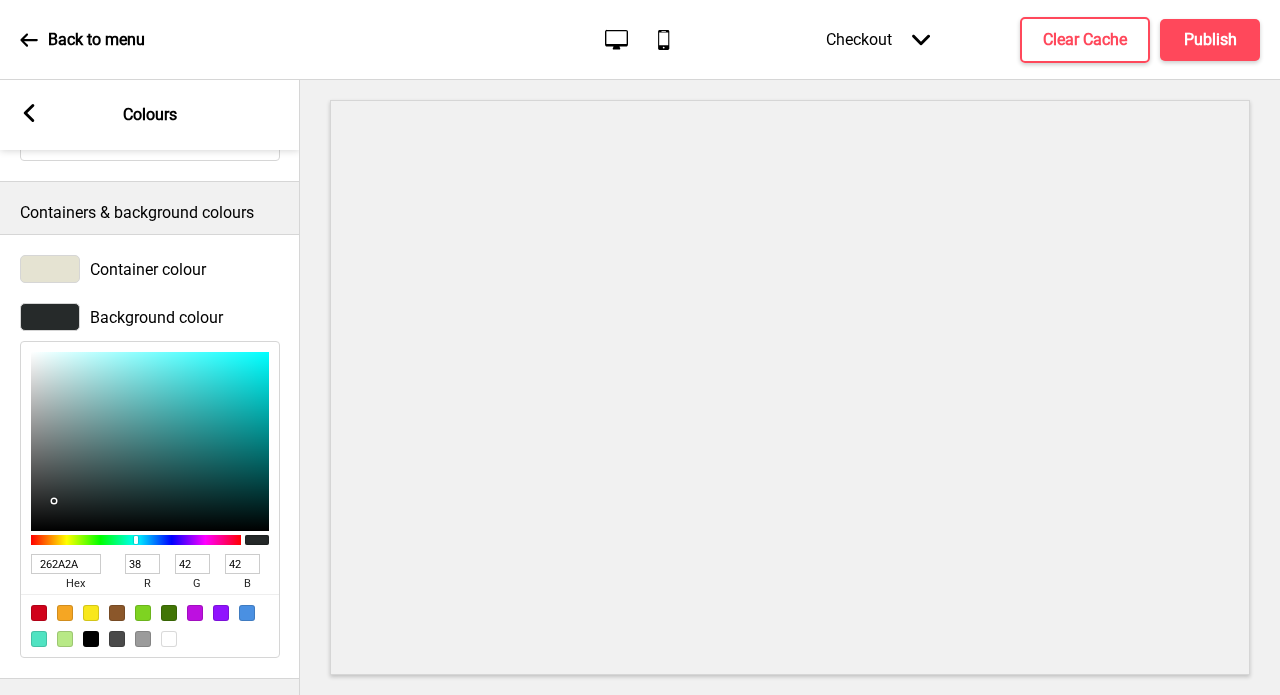 click on "262A2A" at bounding box center (66, 564) 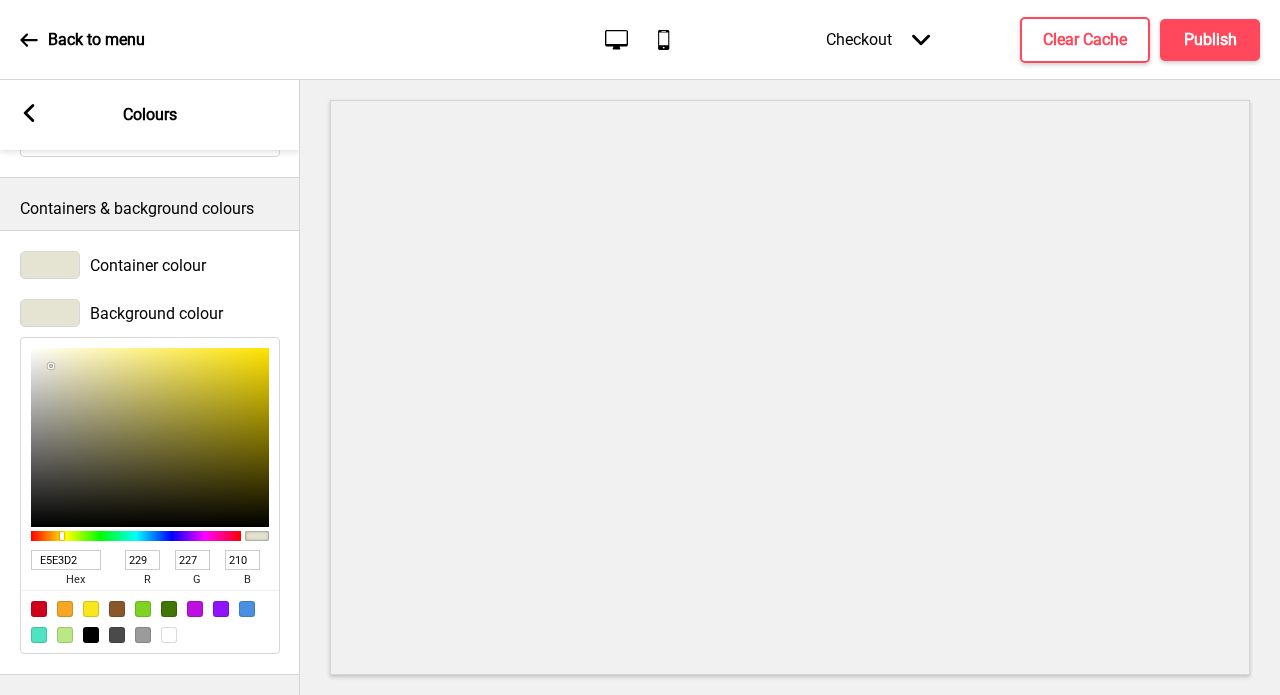 scroll, scrollTop: 962, scrollLeft: 0, axis: vertical 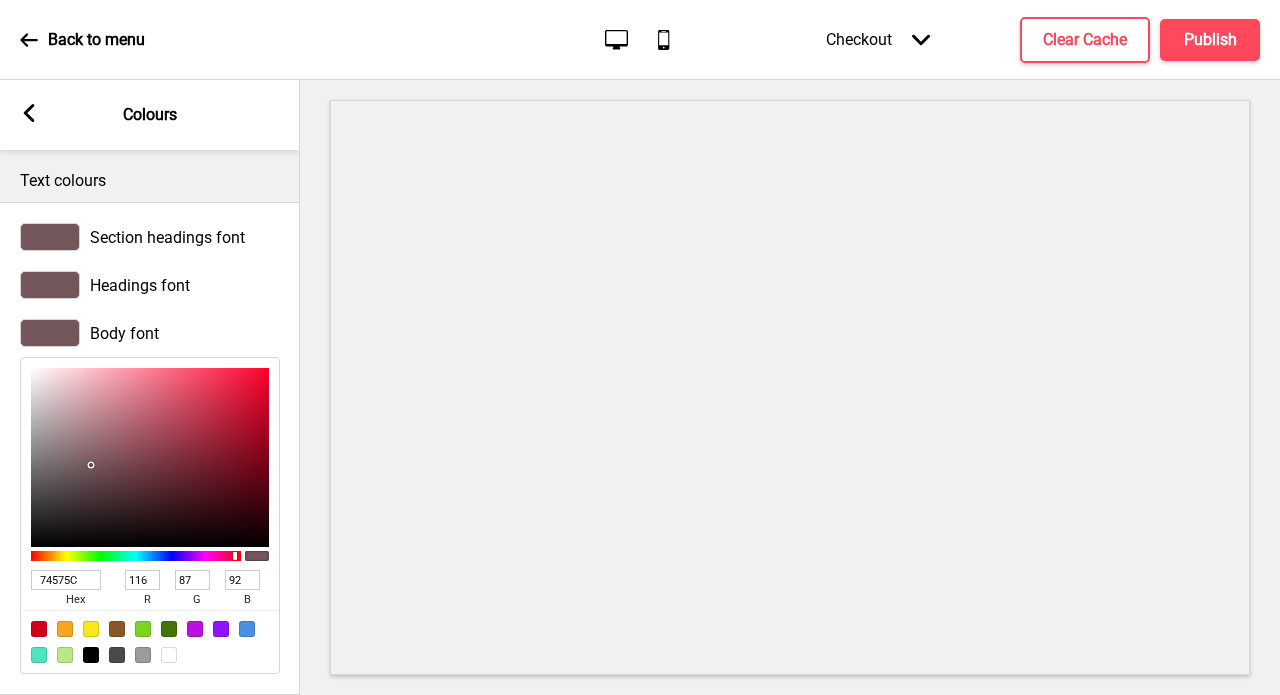 type on "E5E3D2" 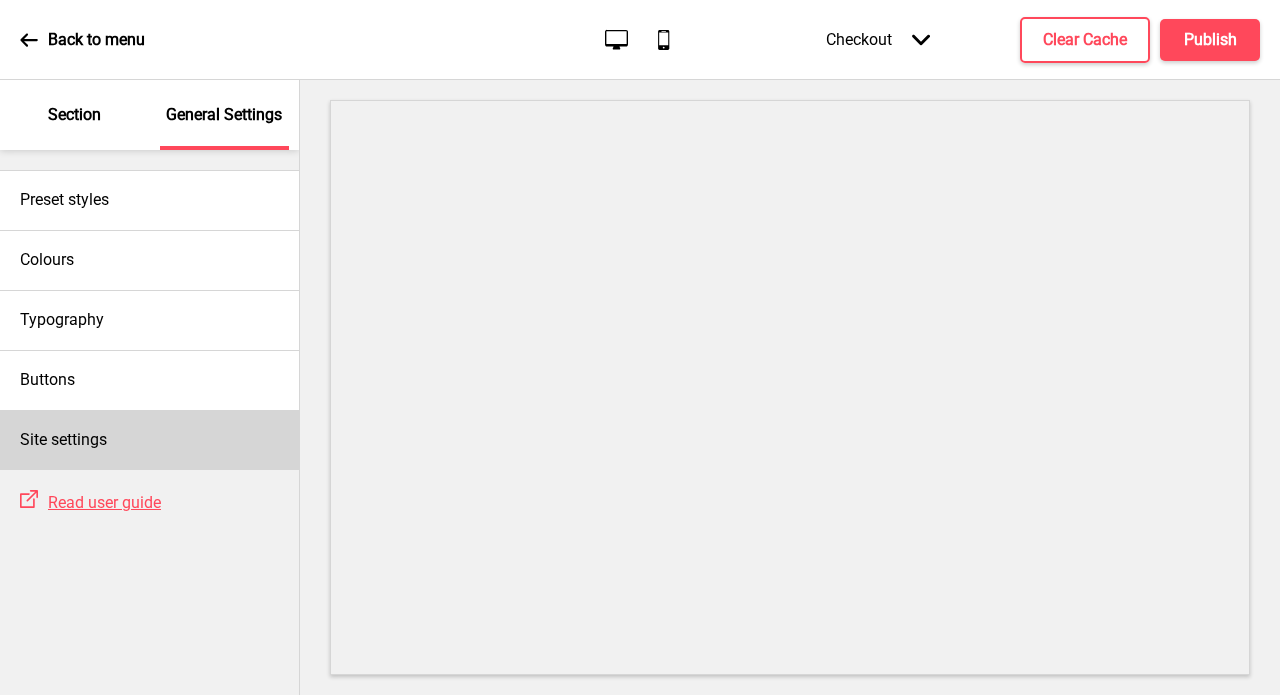 click on "Site settings" at bounding box center (149, 440) 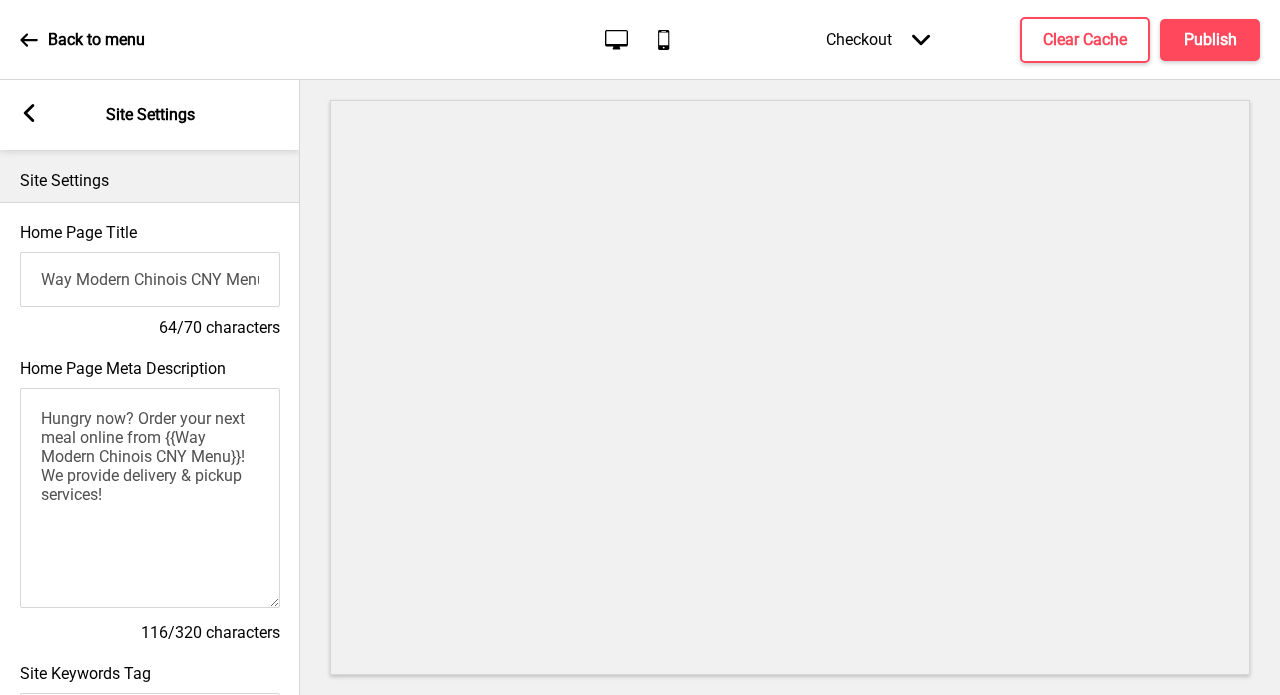 click 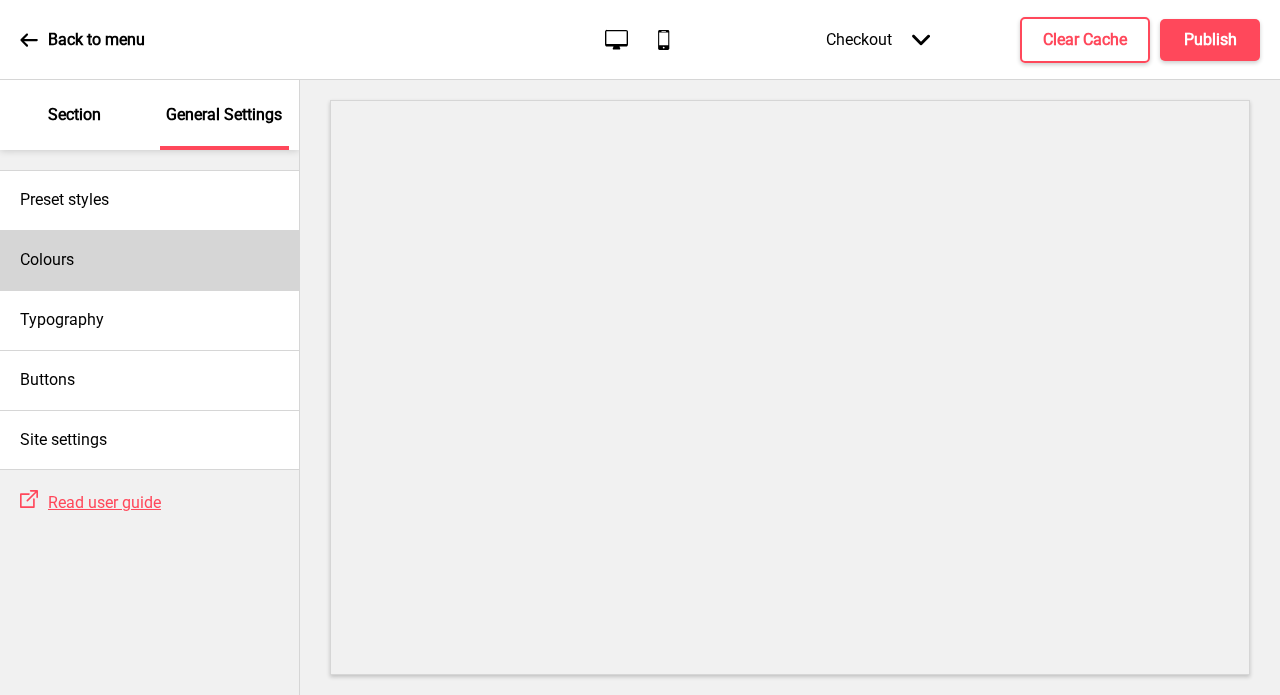 click on "Colours" at bounding box center [149, 260] 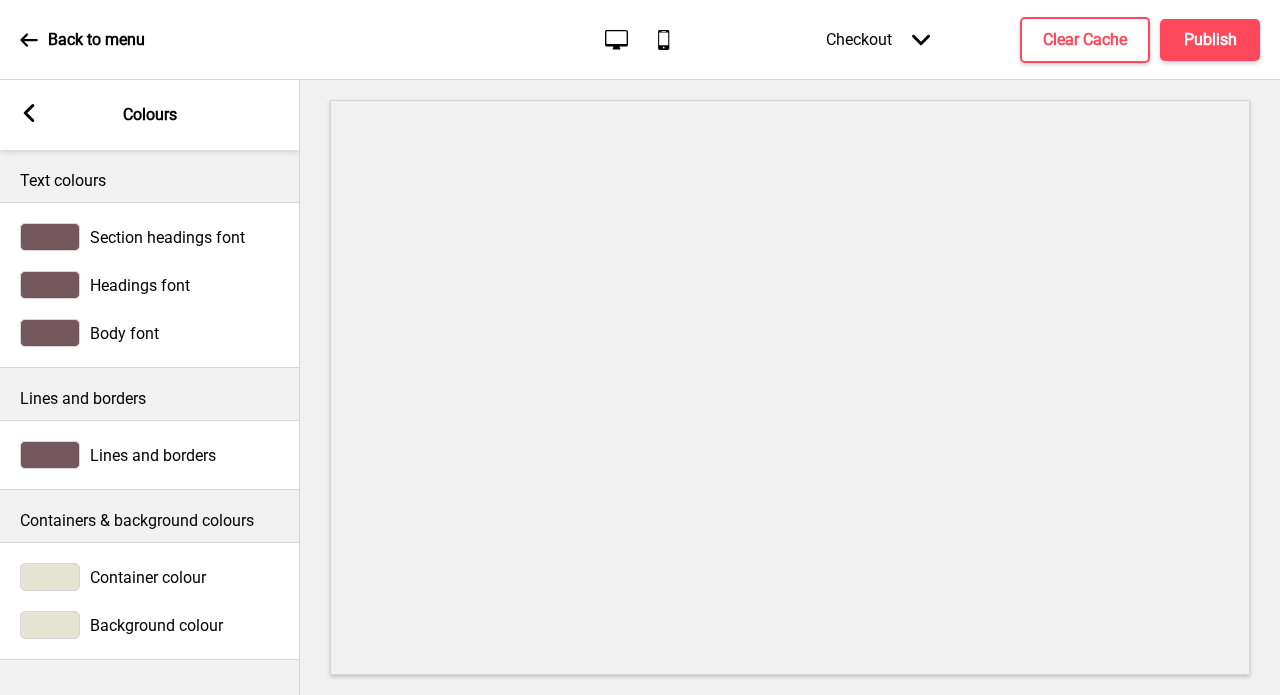 scroll, scrollTop: 0, scrollLeft: 0, axis: both 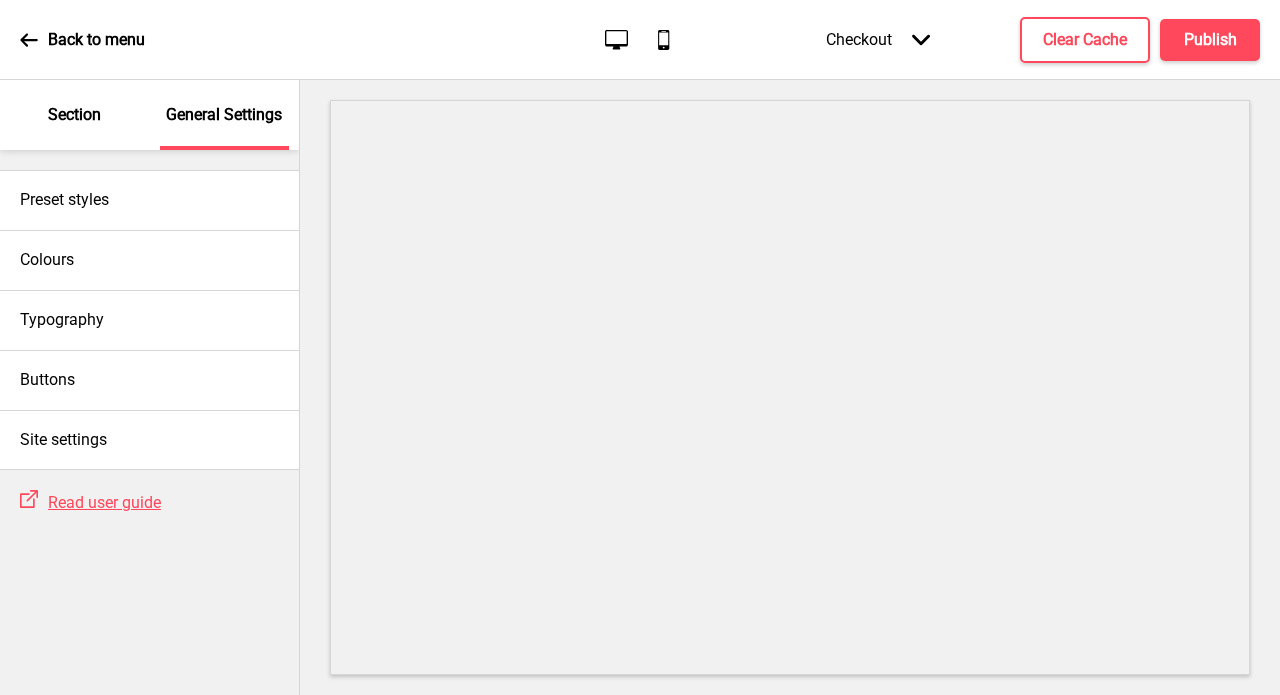 click on "Arrow down" 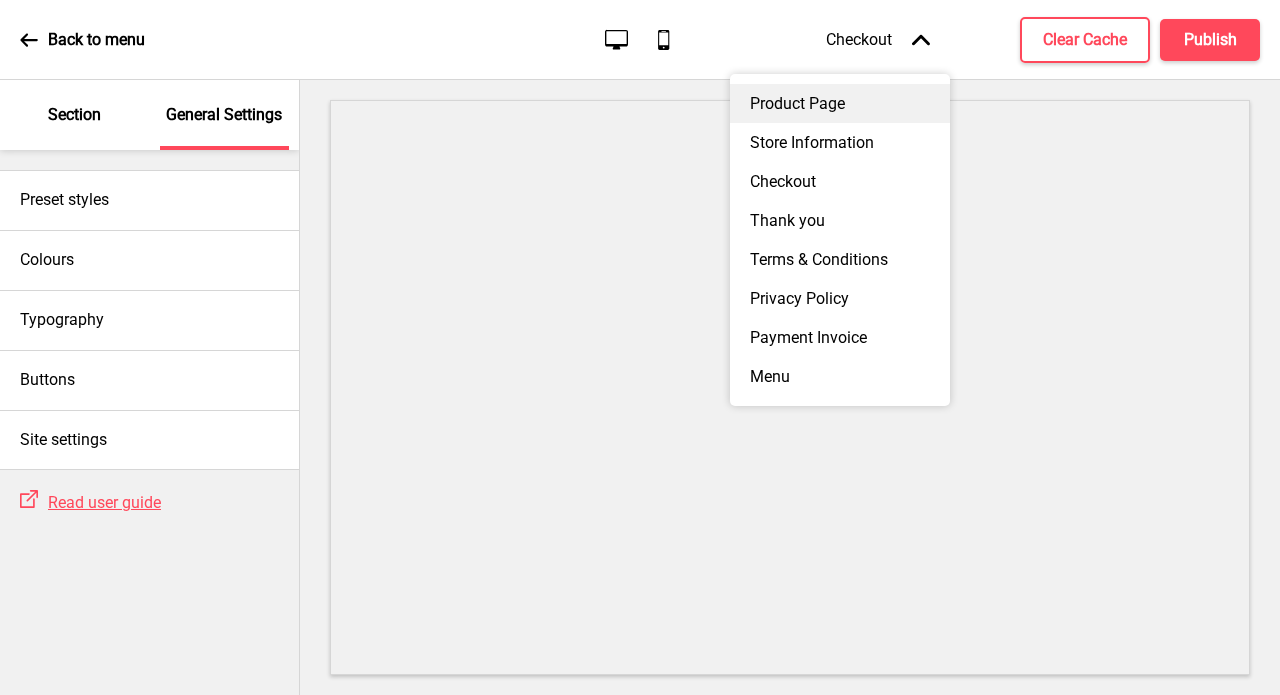 click on "Product Page" at bounding box center [840, 103] 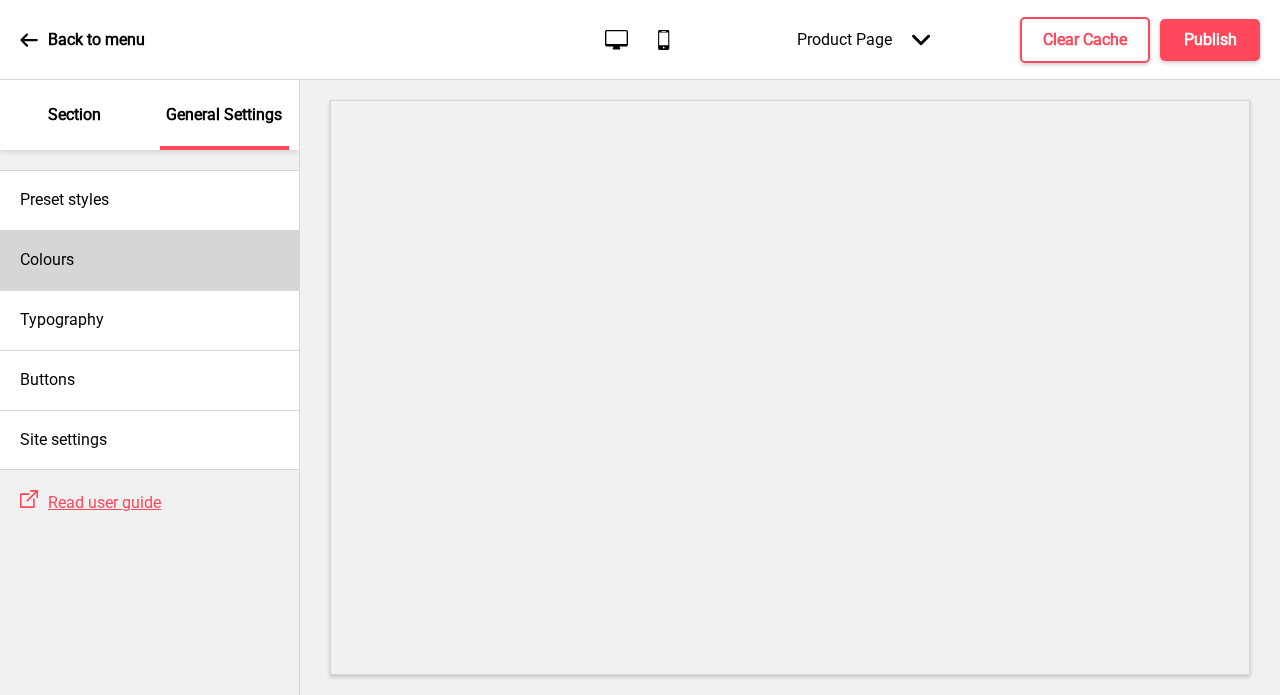 click on "Colours" at bounding box center (149, 260) 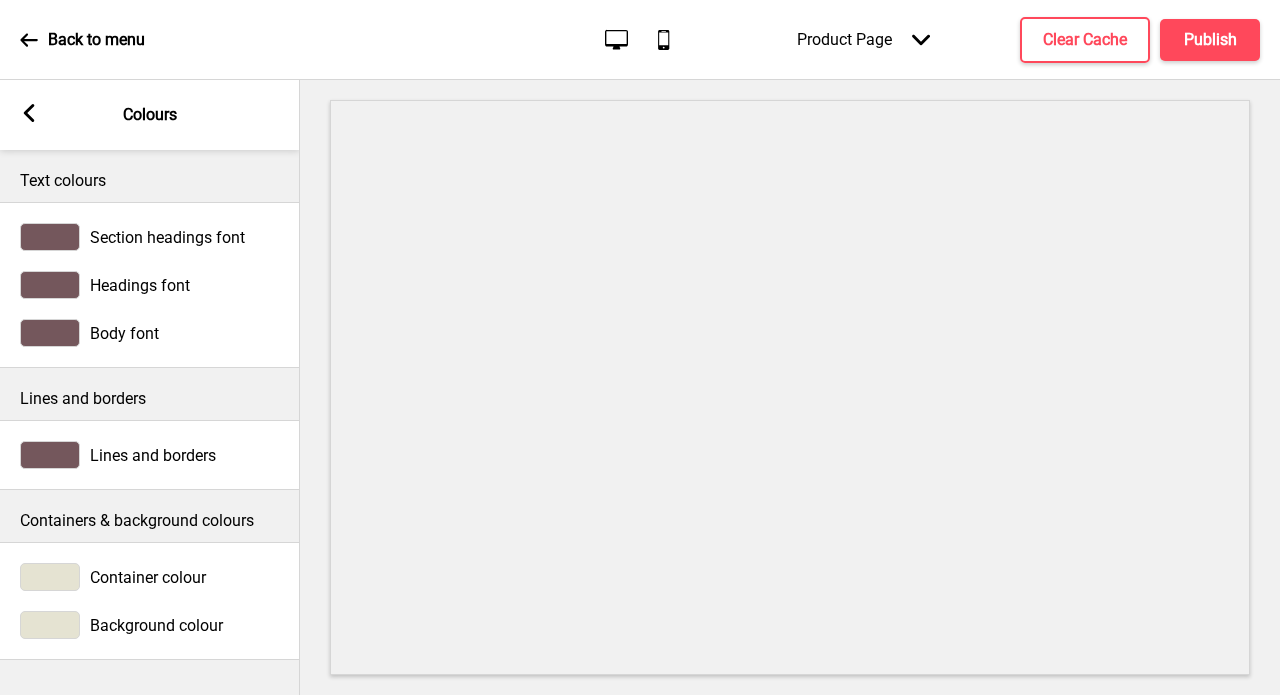 click 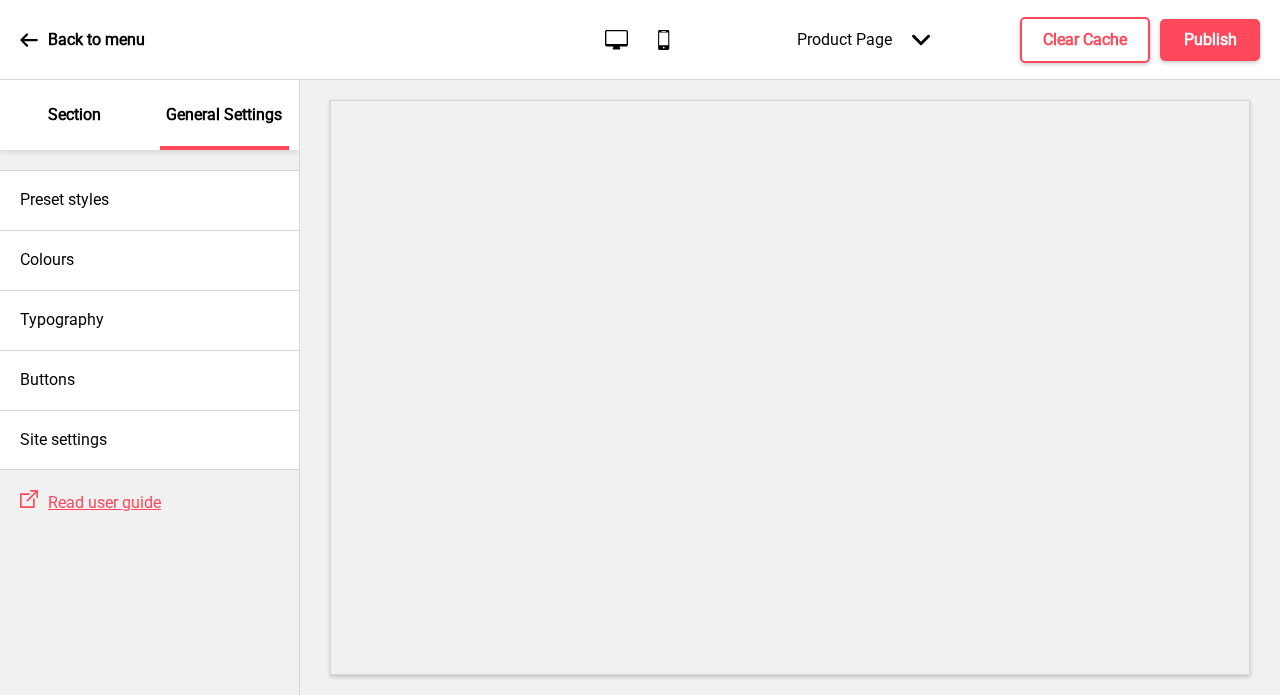 click on "Product Page Arrow down" at bounding box center (863, 39) 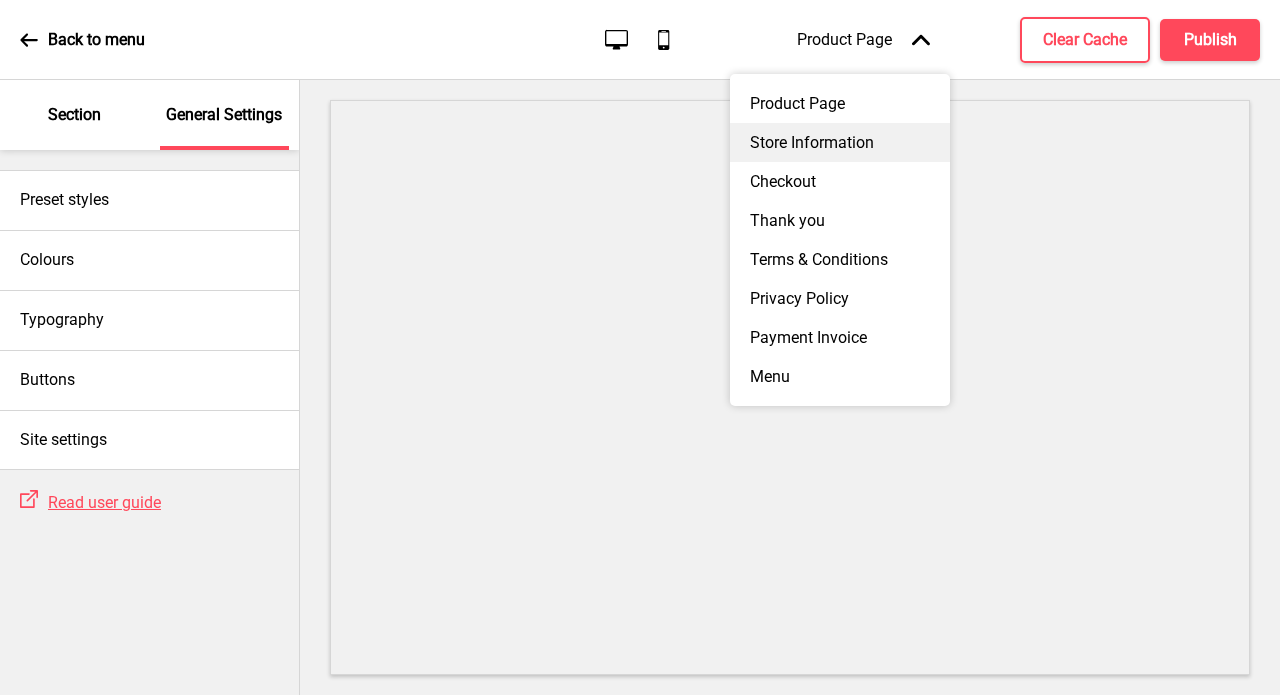 click on "Store Information" at bounding box center [840, 142] 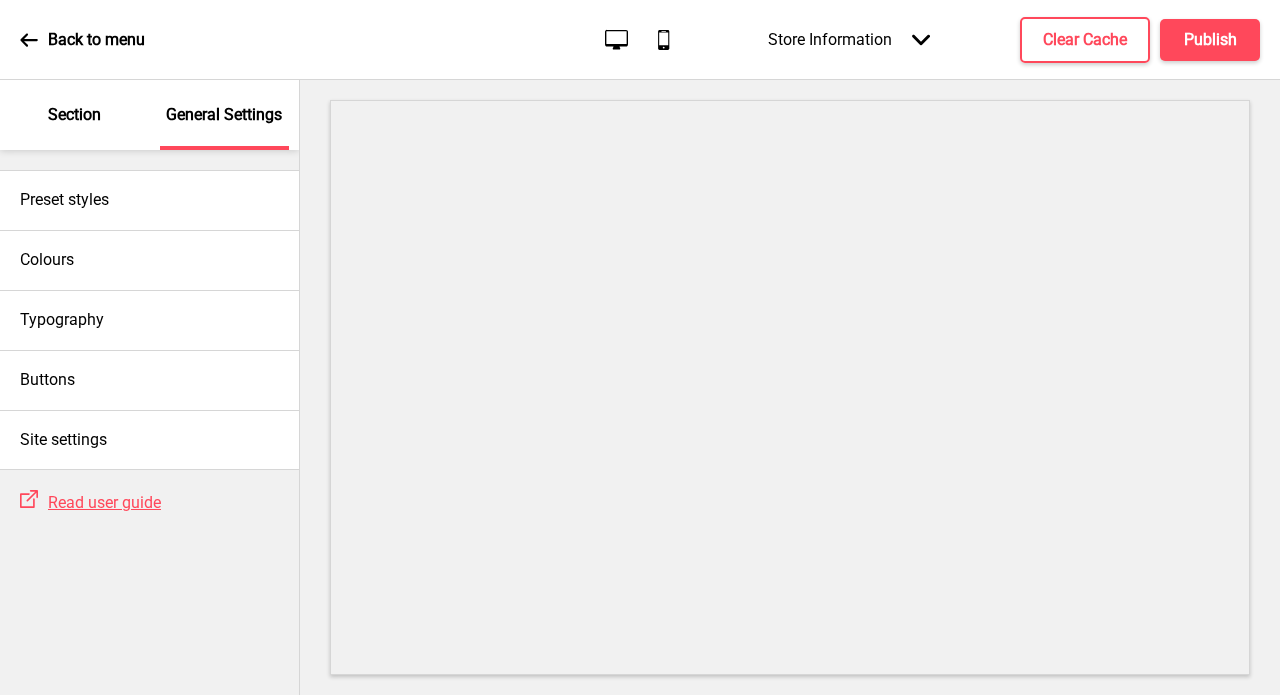 click on "Arrow down" 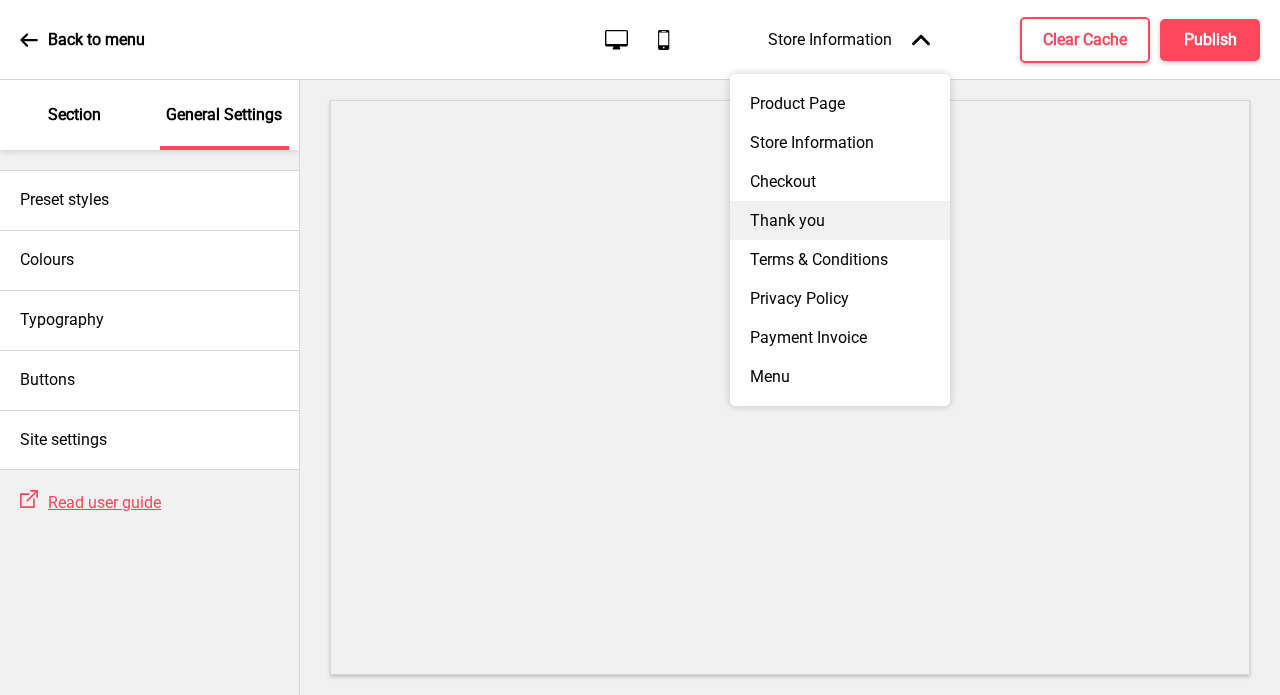 click on "Thank you" at bounding box center (840, 220) 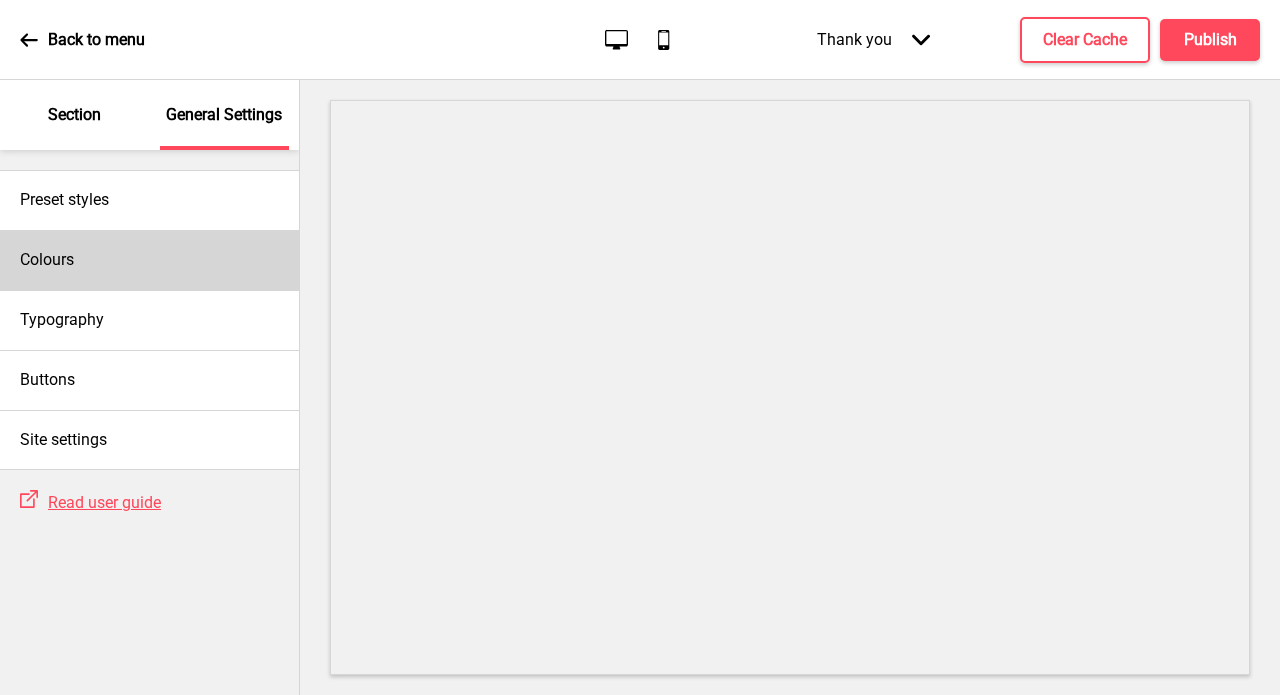 click on "Colours" at bounding box center (47, 260) 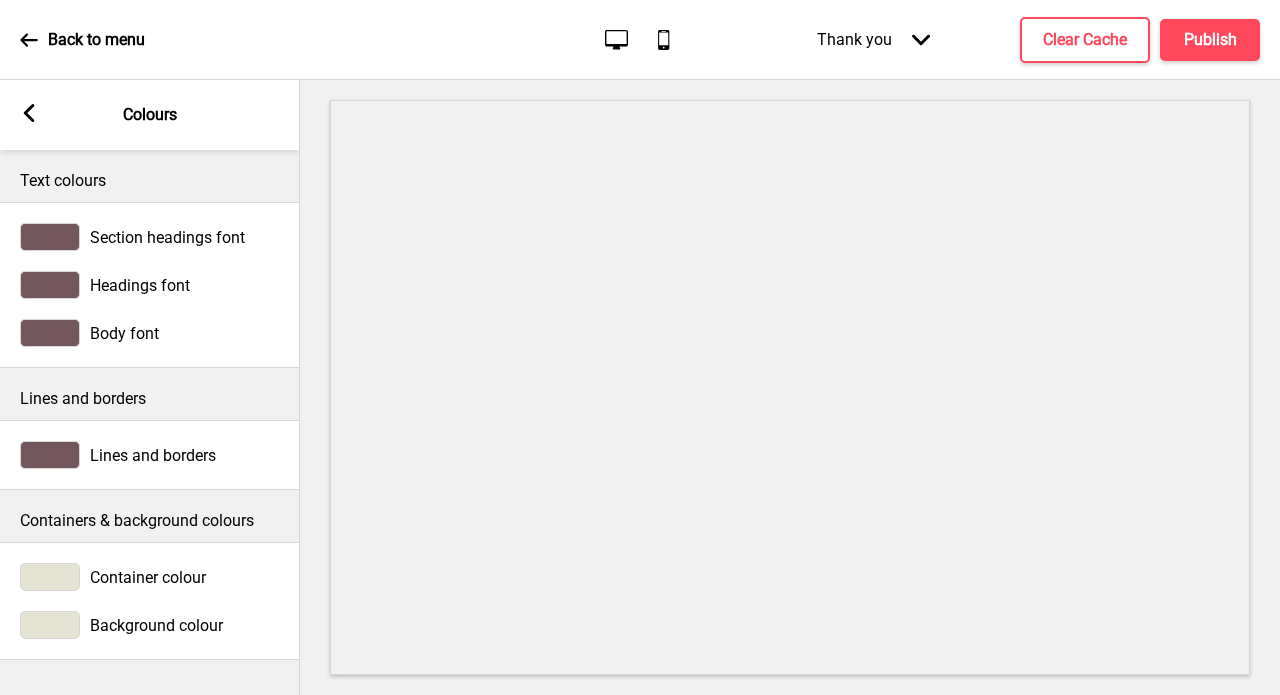 scroll, scrollTop: 0, scrollLeft: 0, axis: both 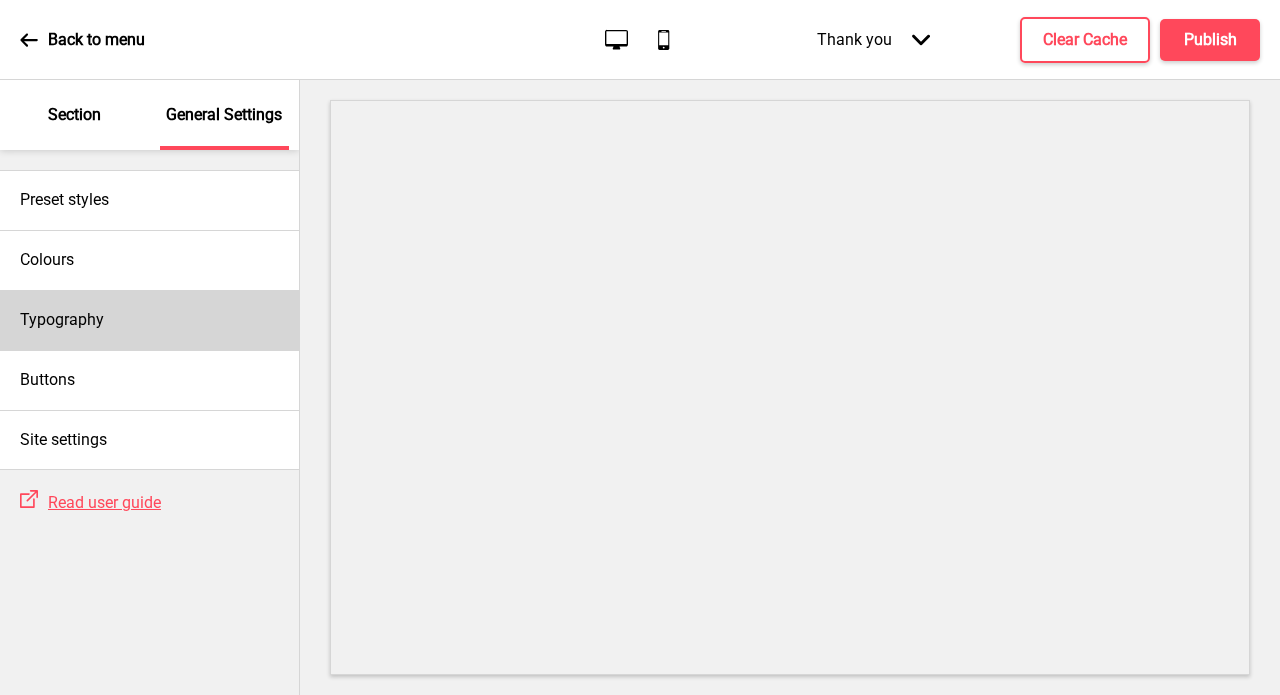 click on "Typography" at bounding box center (149, 320) 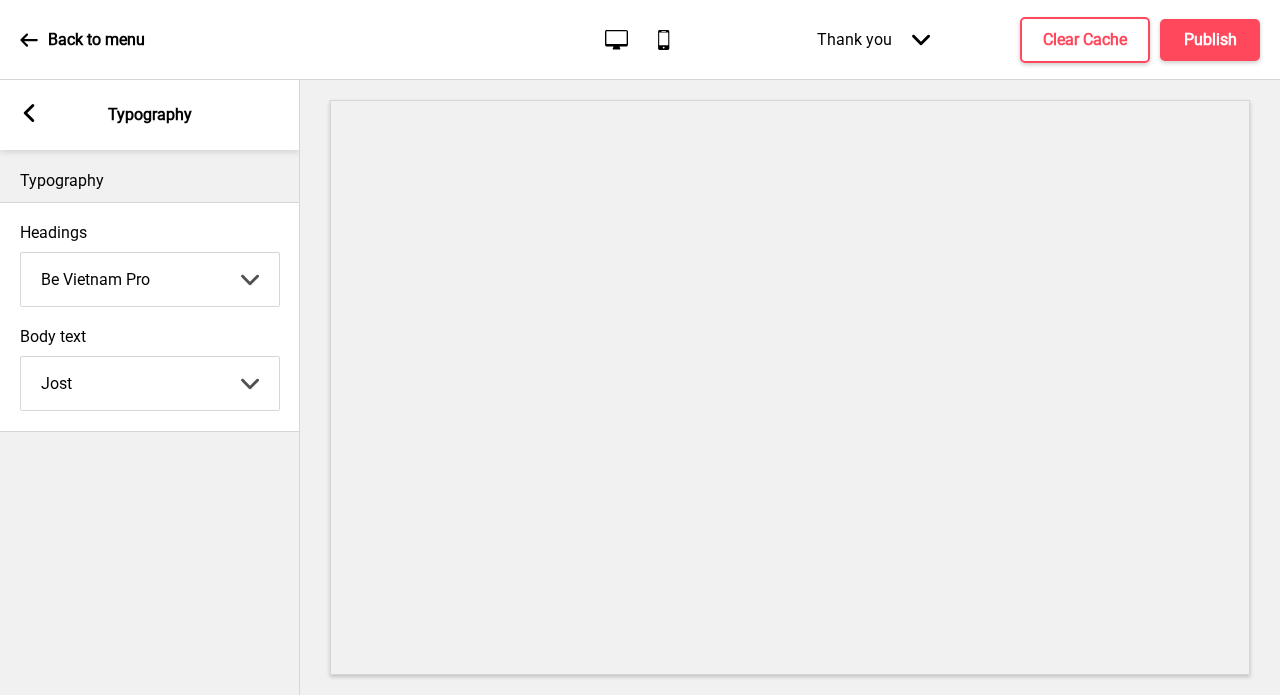 click 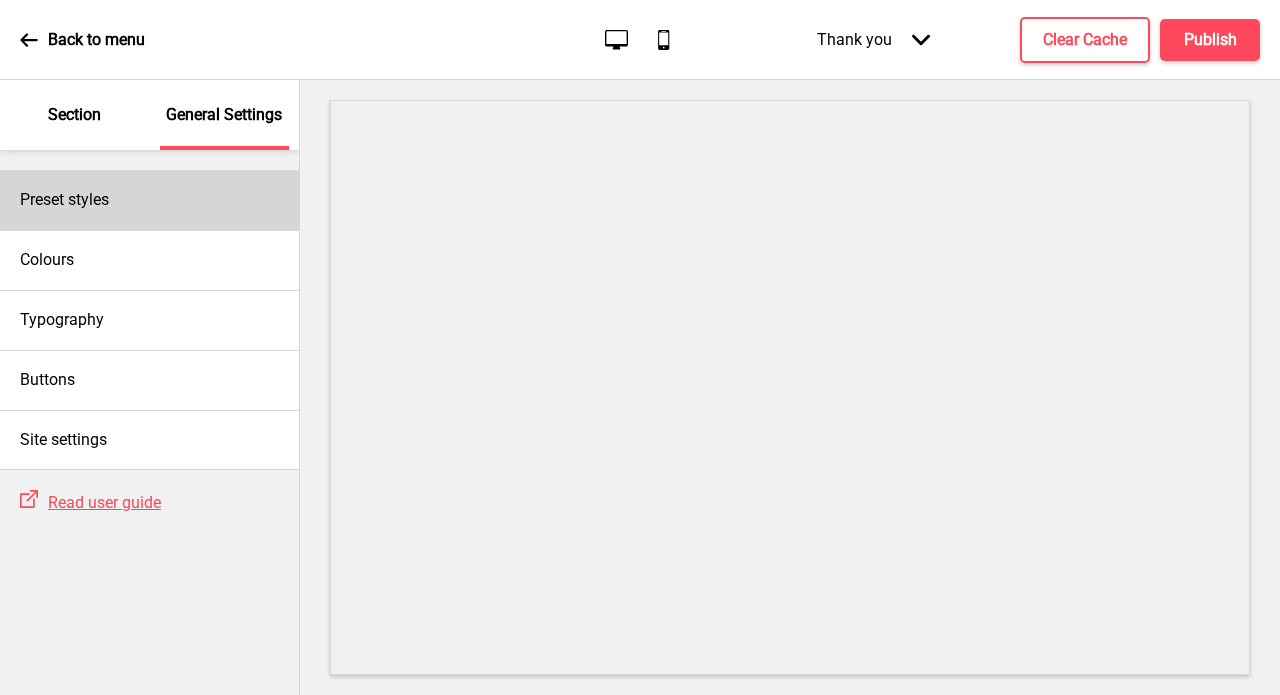 click on "Preset styles" at bounding box center (149, 200) 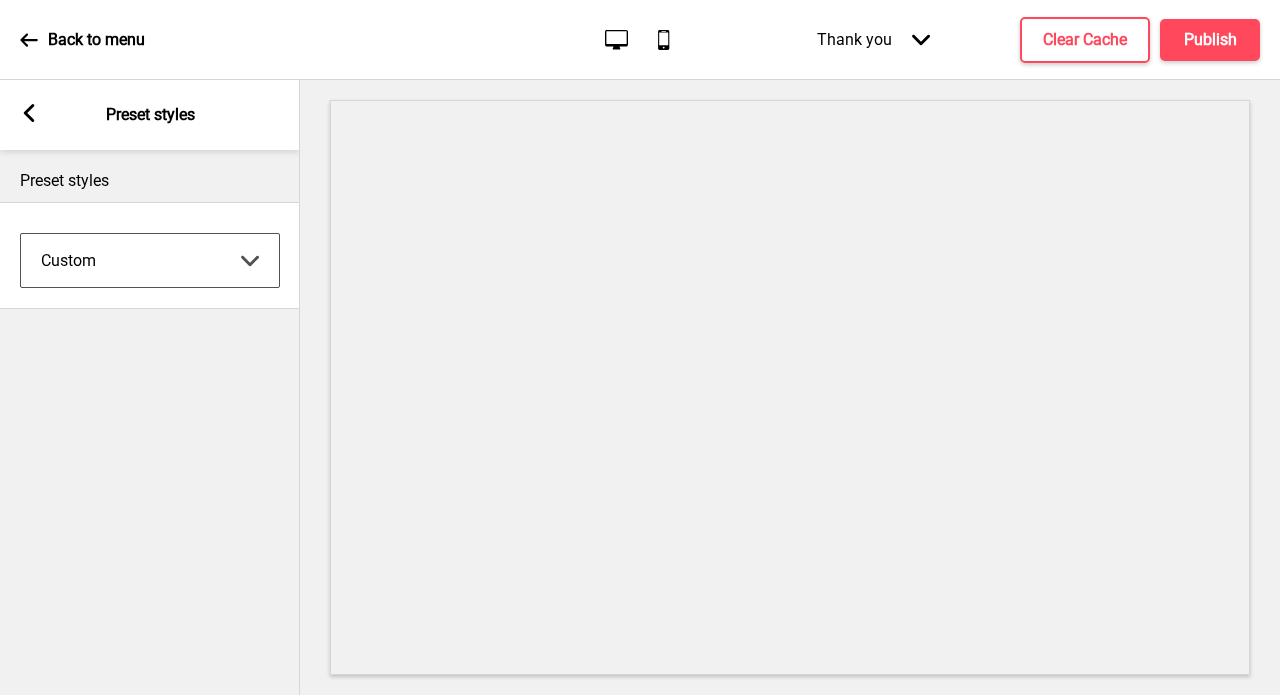 click on "Arrow left Preset styles" at bounding box center [150, 115] 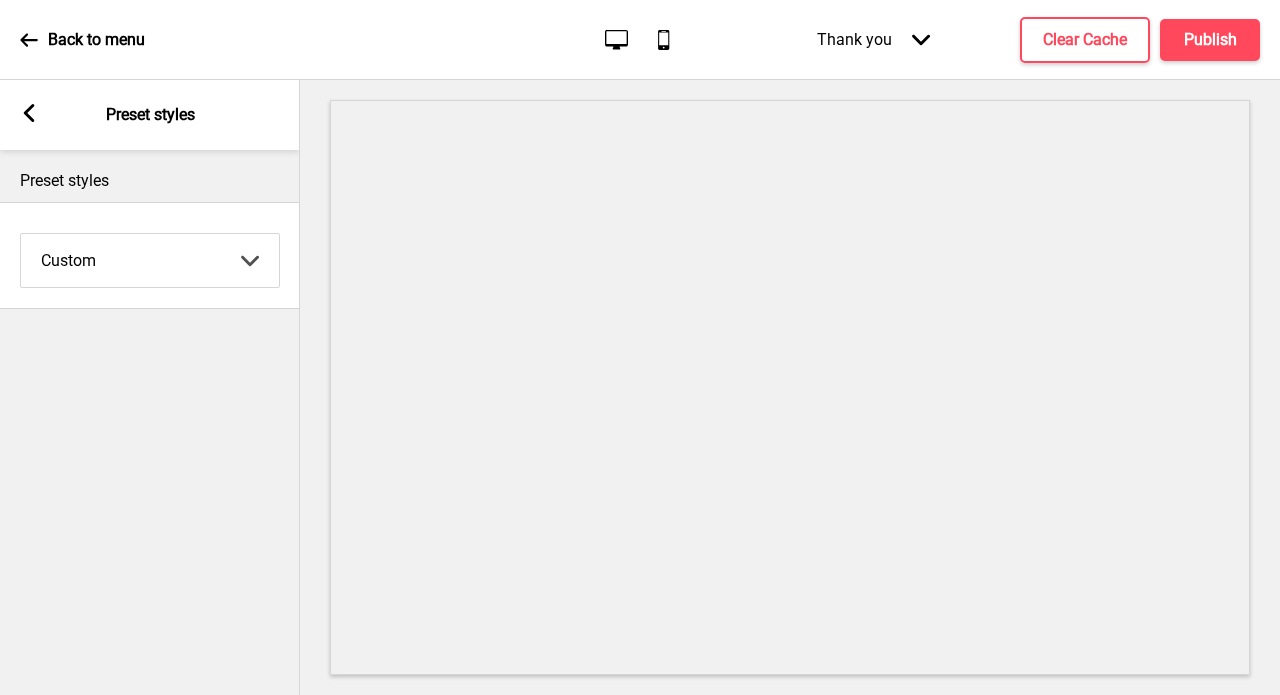 click 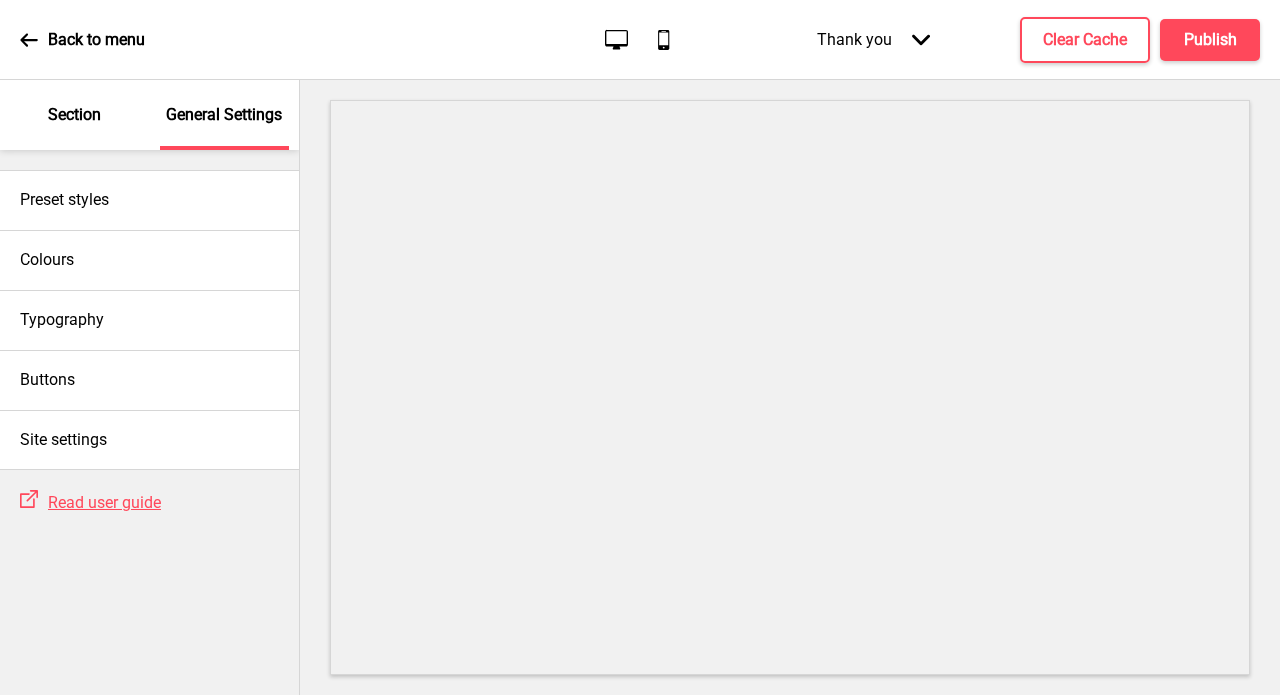click on "Thank you Arrow down" at bounding box center (873, 39) 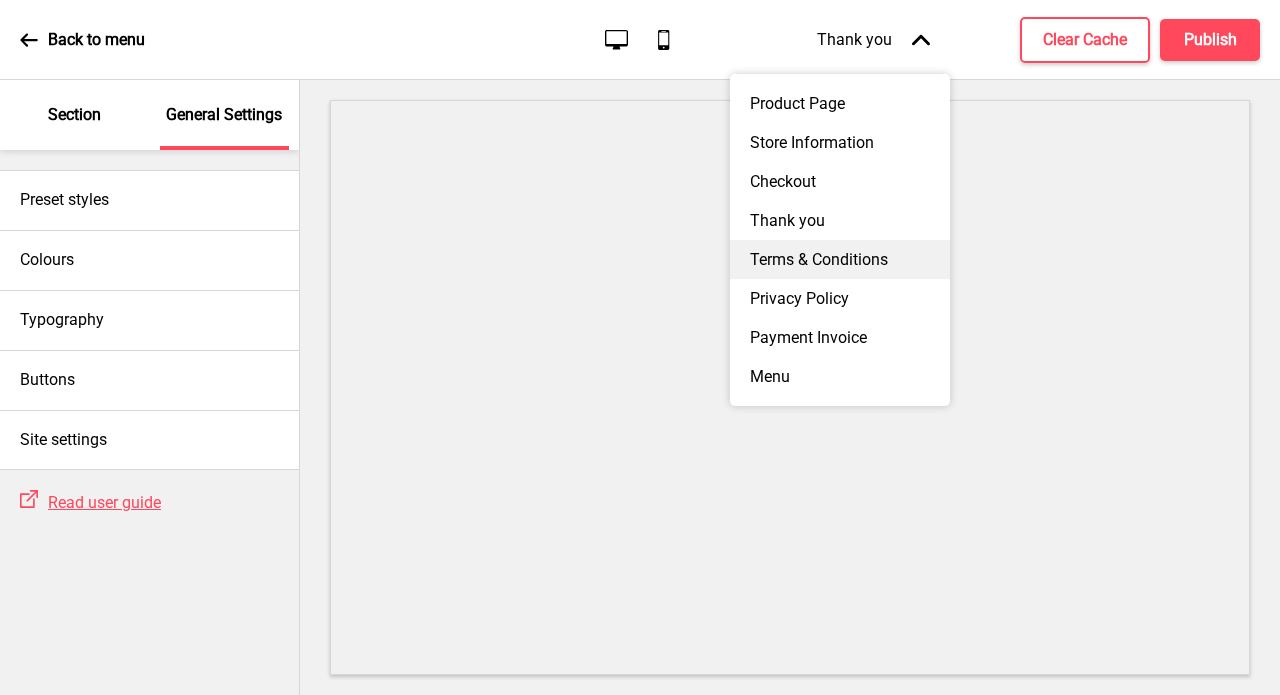 click on "Terms & Conditions" at bounding box center (840, 259) 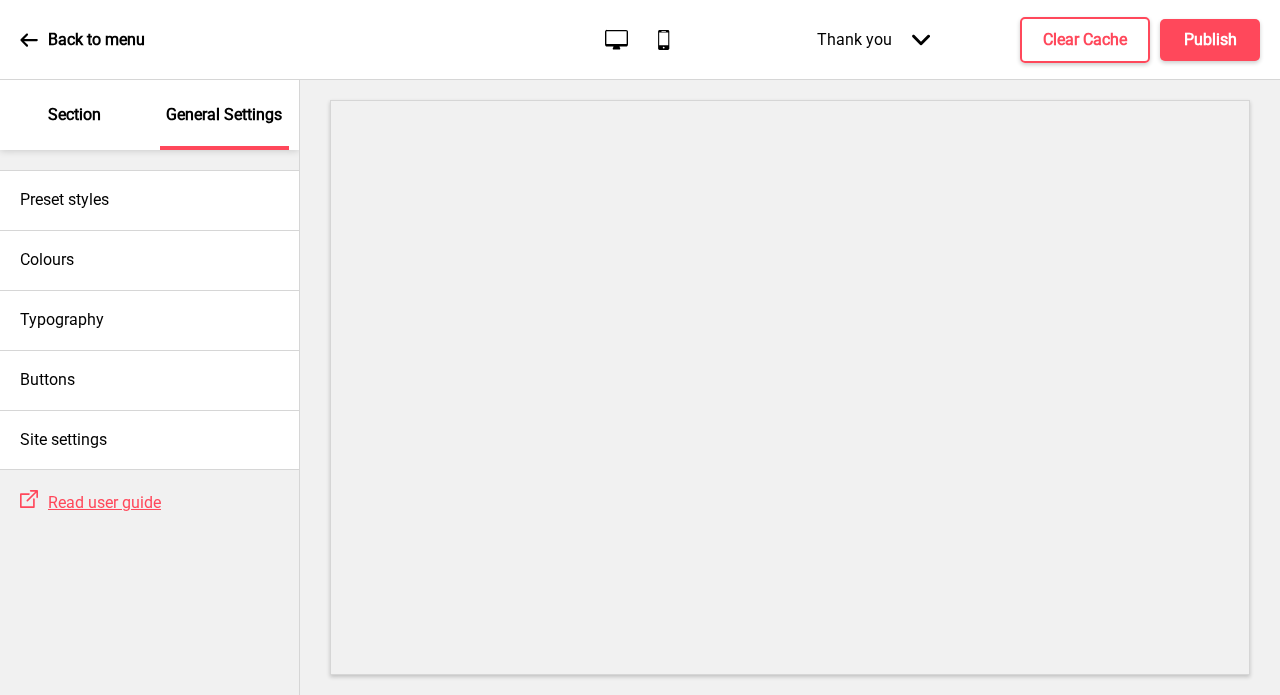 click on "Thank you Arrow down" at bounding box center [873, 39] 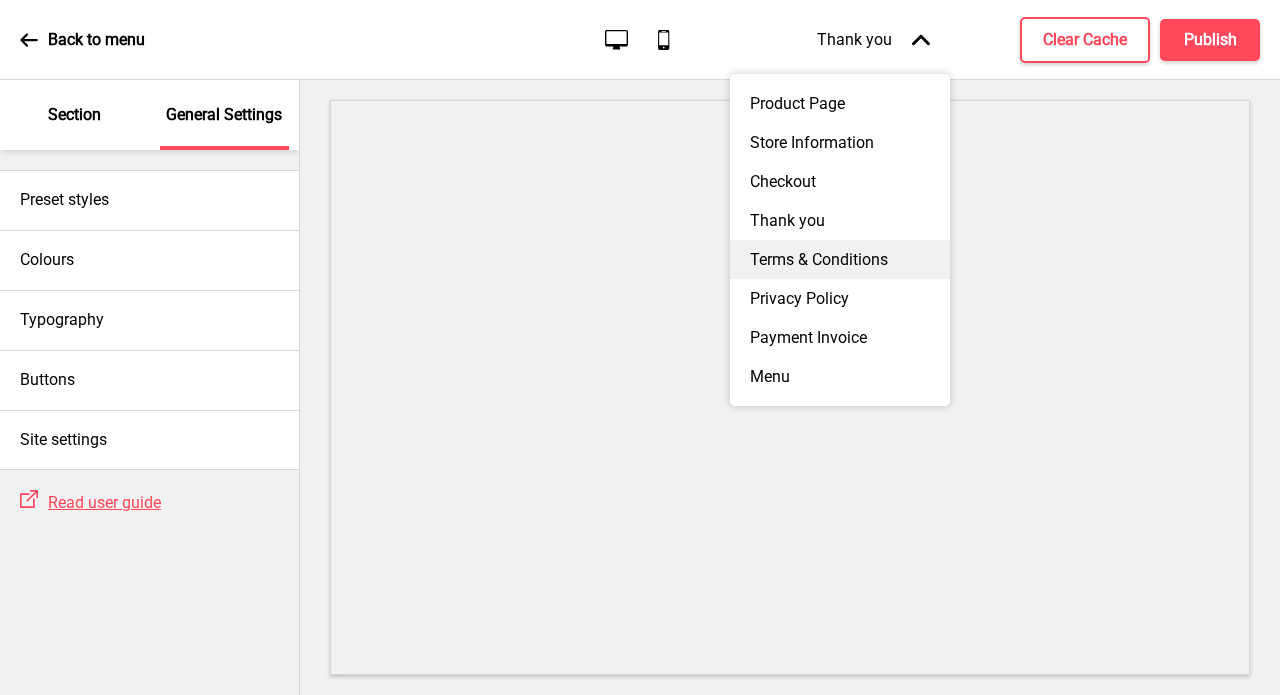 click on "Terms & Conditions" at bounding box center [840, 259] 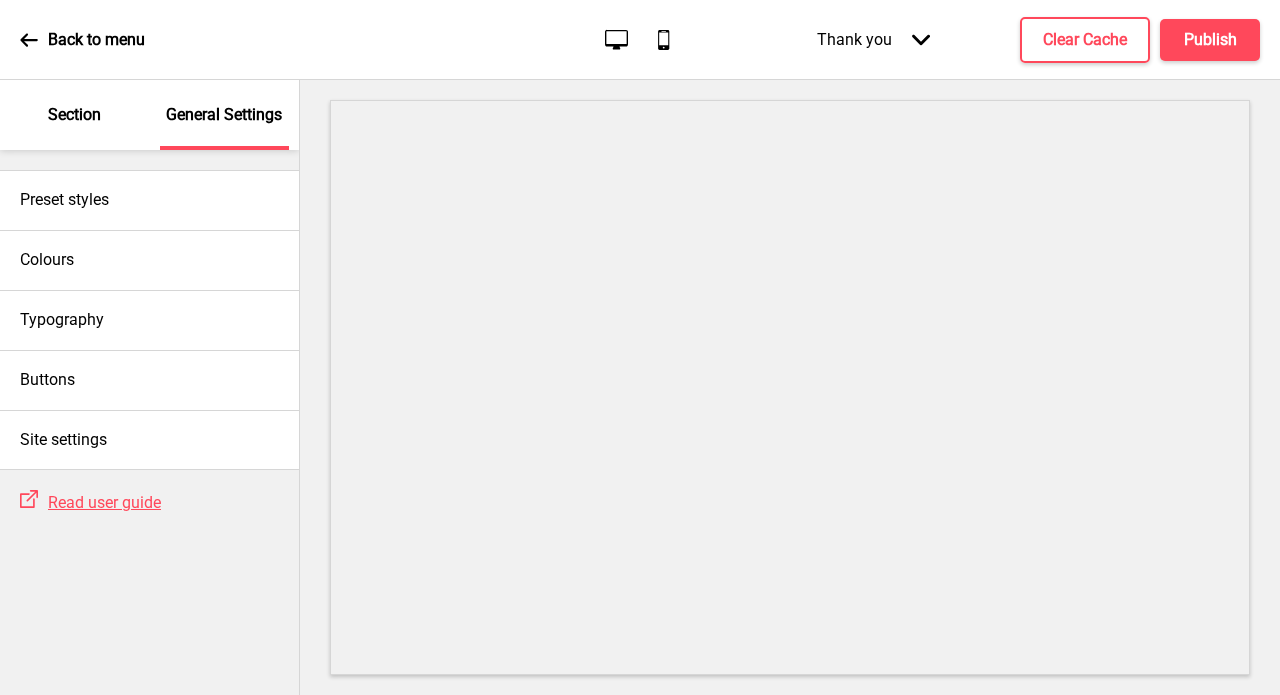 click on "Thank you Arrow down" at bounding box center [873, 39] 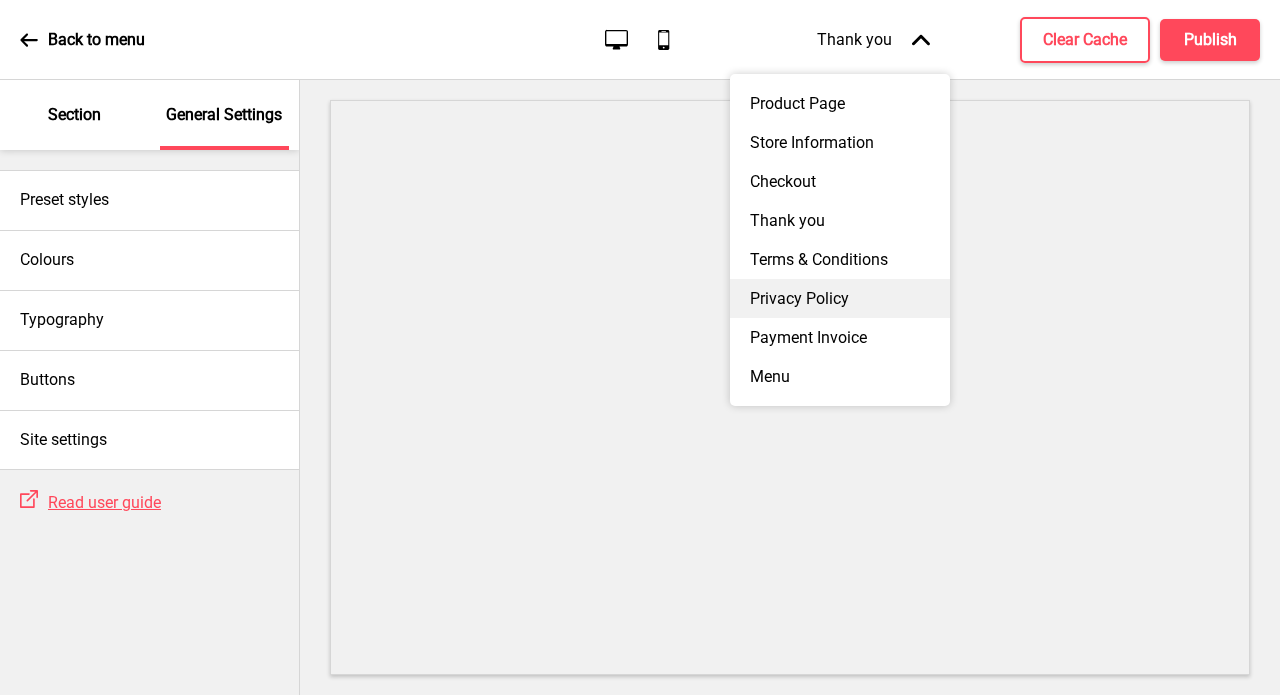 click on "Privacy Policy" at bounding box center (840, 298) 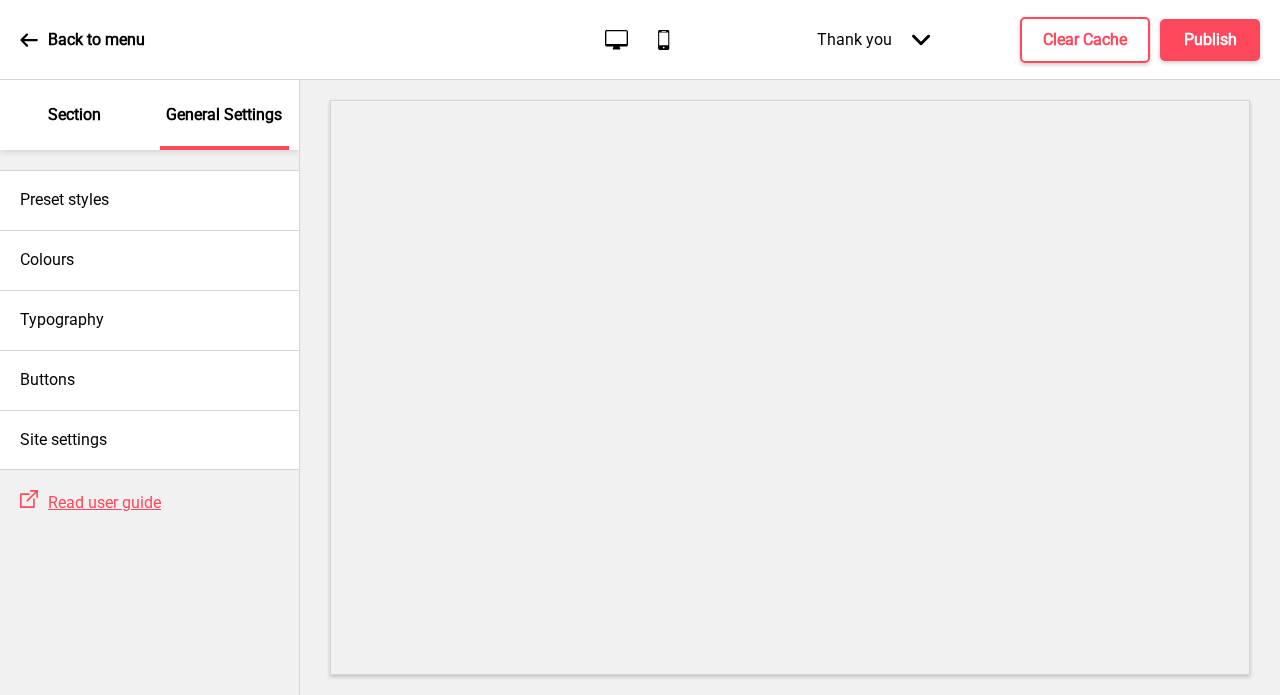 scroll, scrollTop: 0, scrollLeft: 0, axis: both 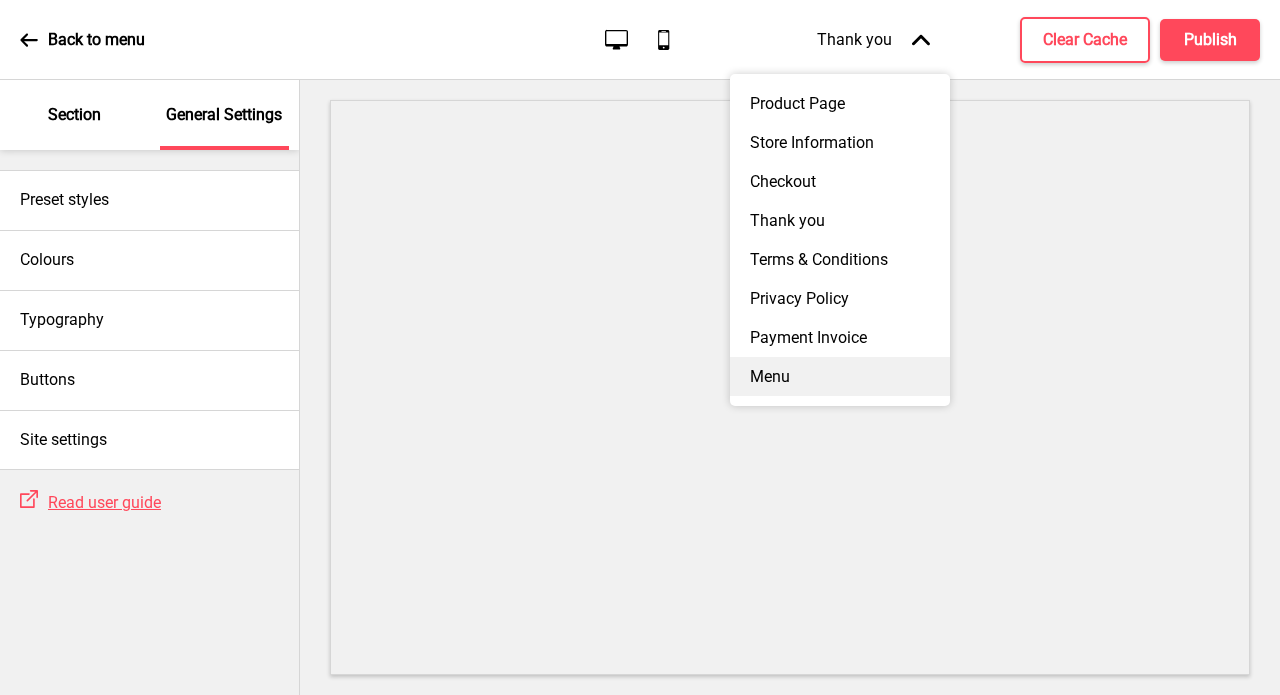 click on "Menu" at bounding box center [840, 376] 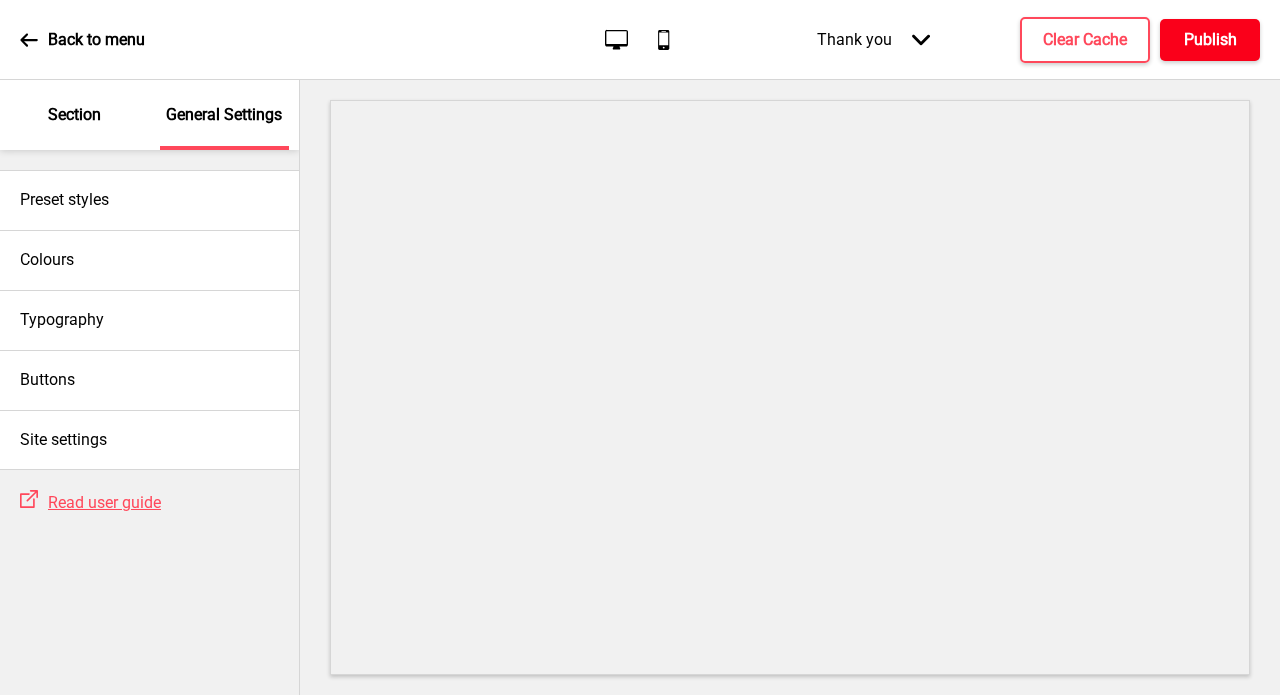 click on "Publish" at bounding box center (1210, 40) 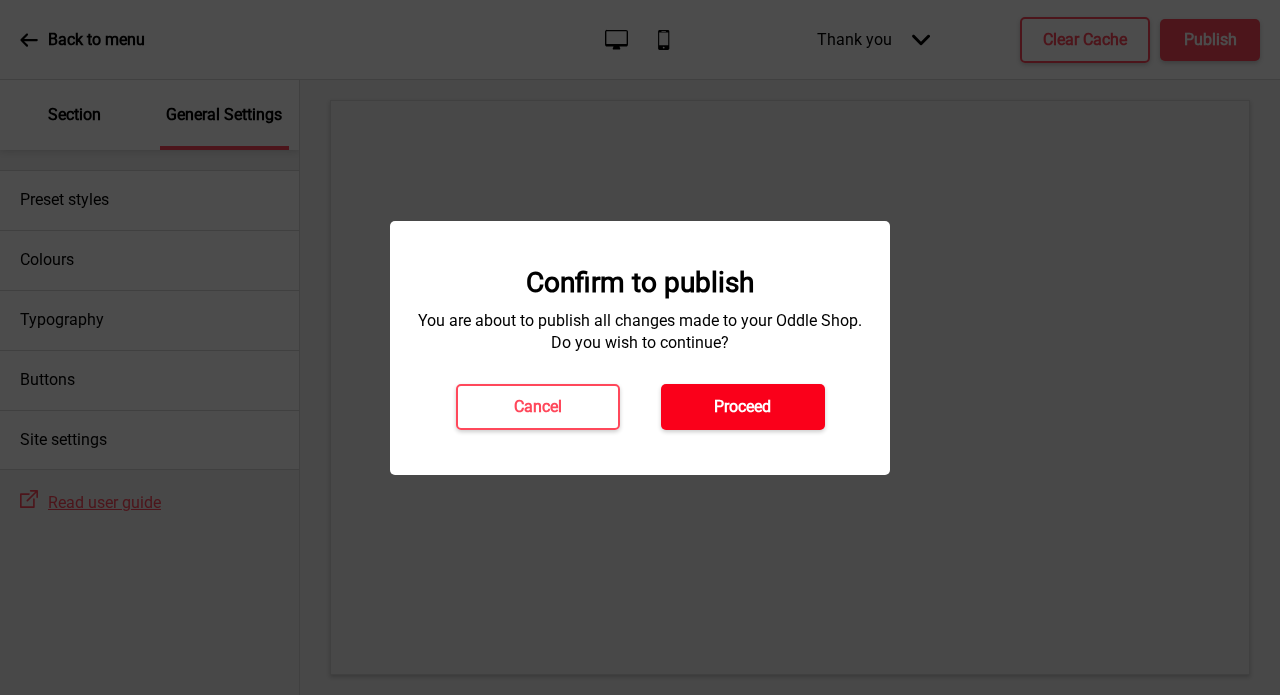 click on "Proceed" at bounding box center (743, 407) 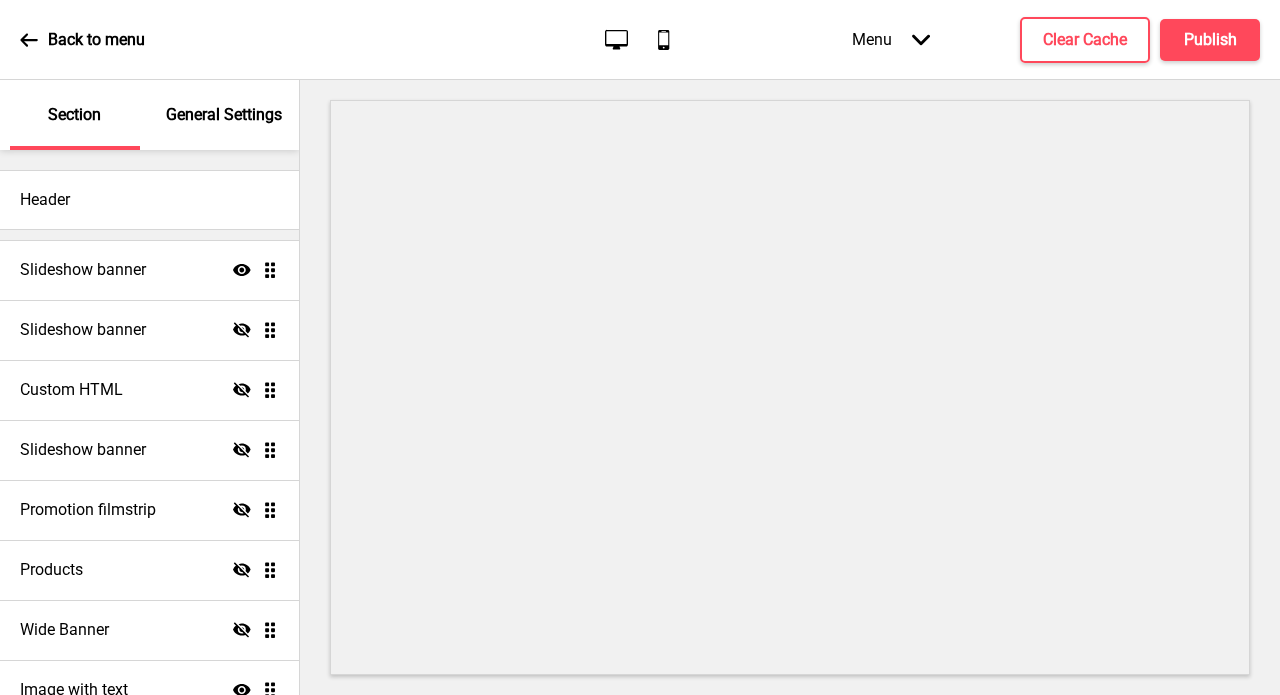 scroll, scrollTop: 0, scrollLeft: 0, axis: both 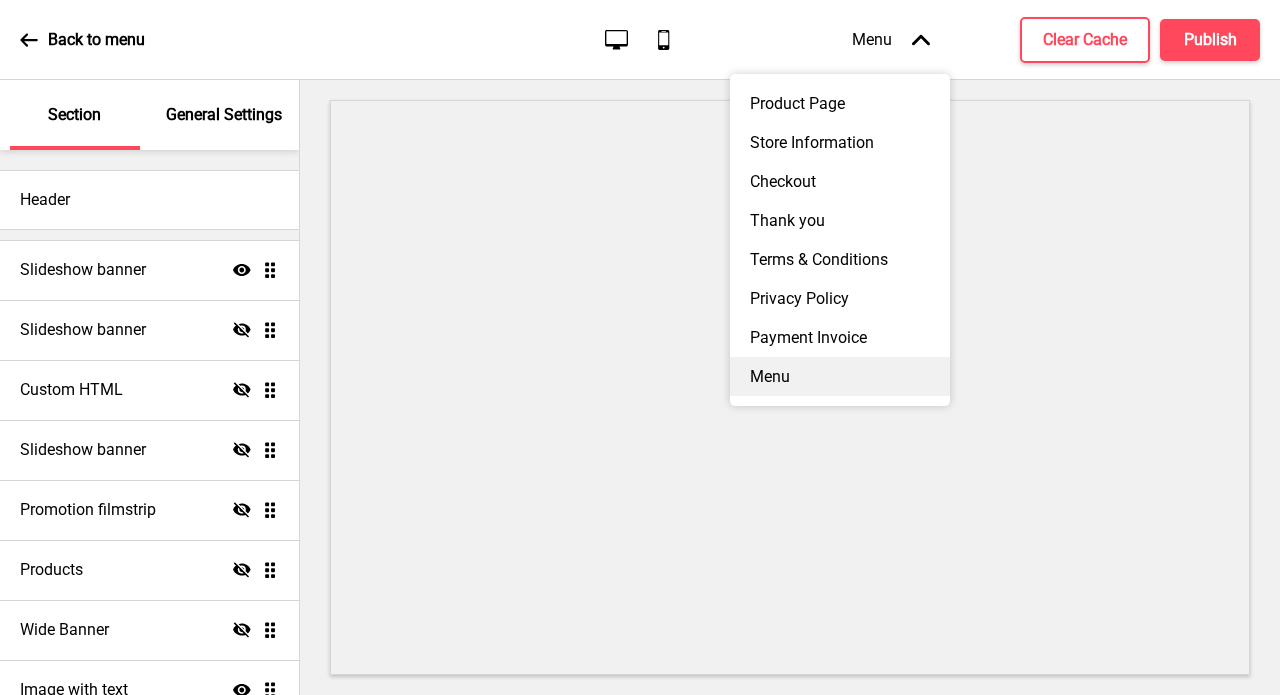 click on "Menu" at bounding box center [840, 376] 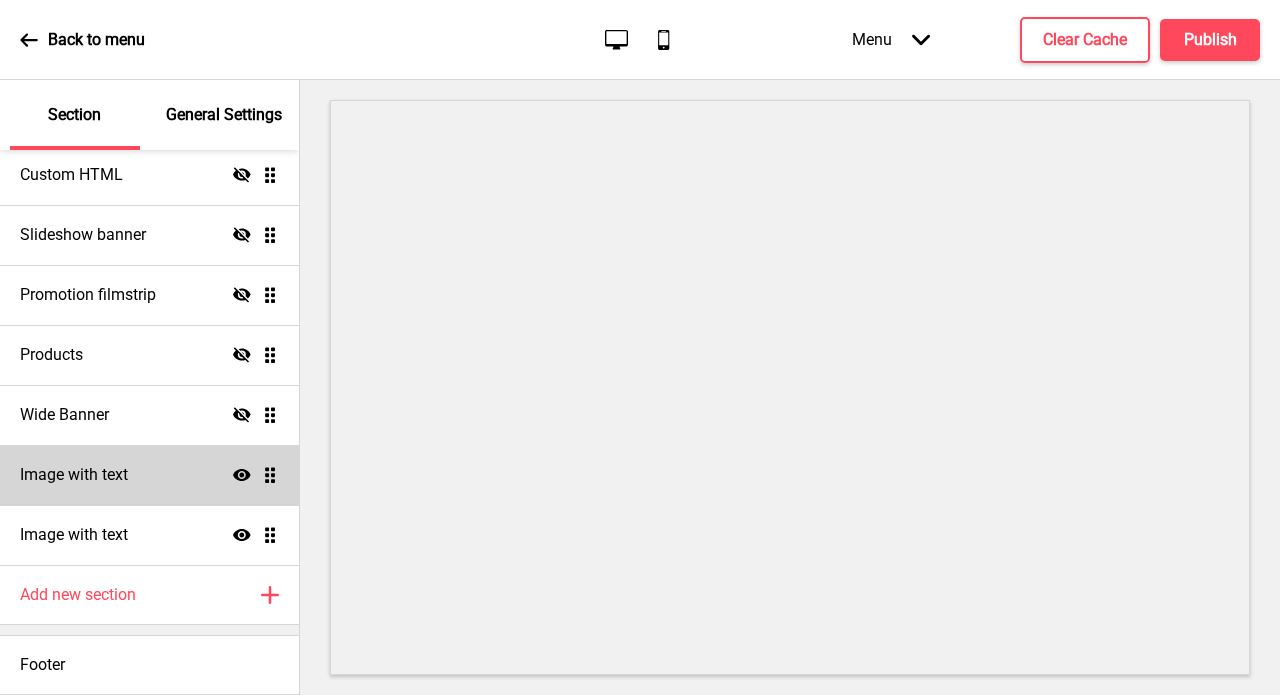 scroll, scrollTop: 215, scrollLeft: 0, axis: vertical 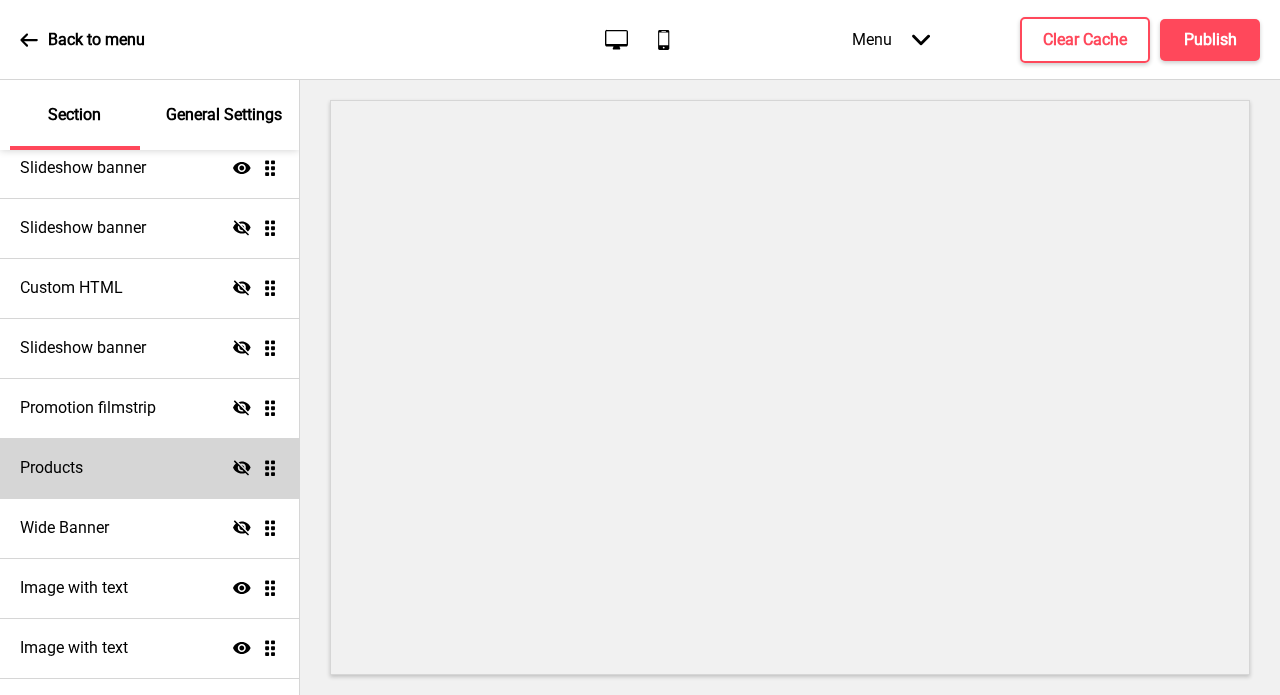 click 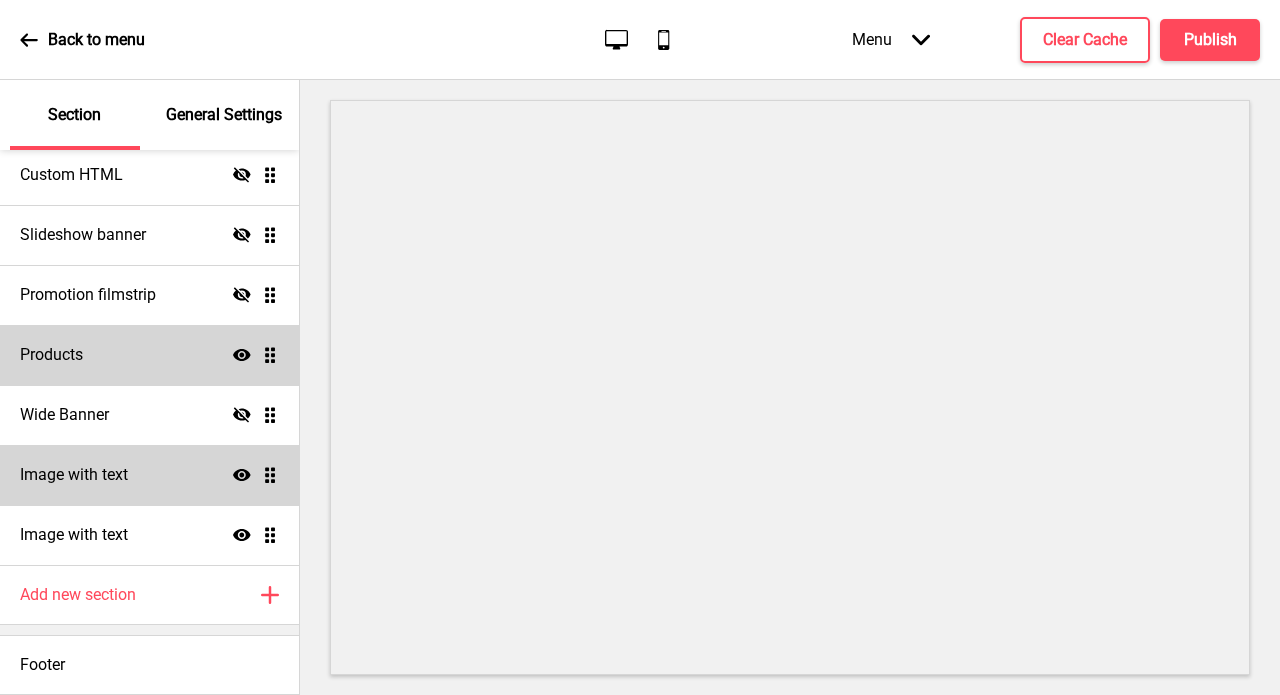 scroll, scrollTop: 215, scrollLeft: 0, axis: vertical 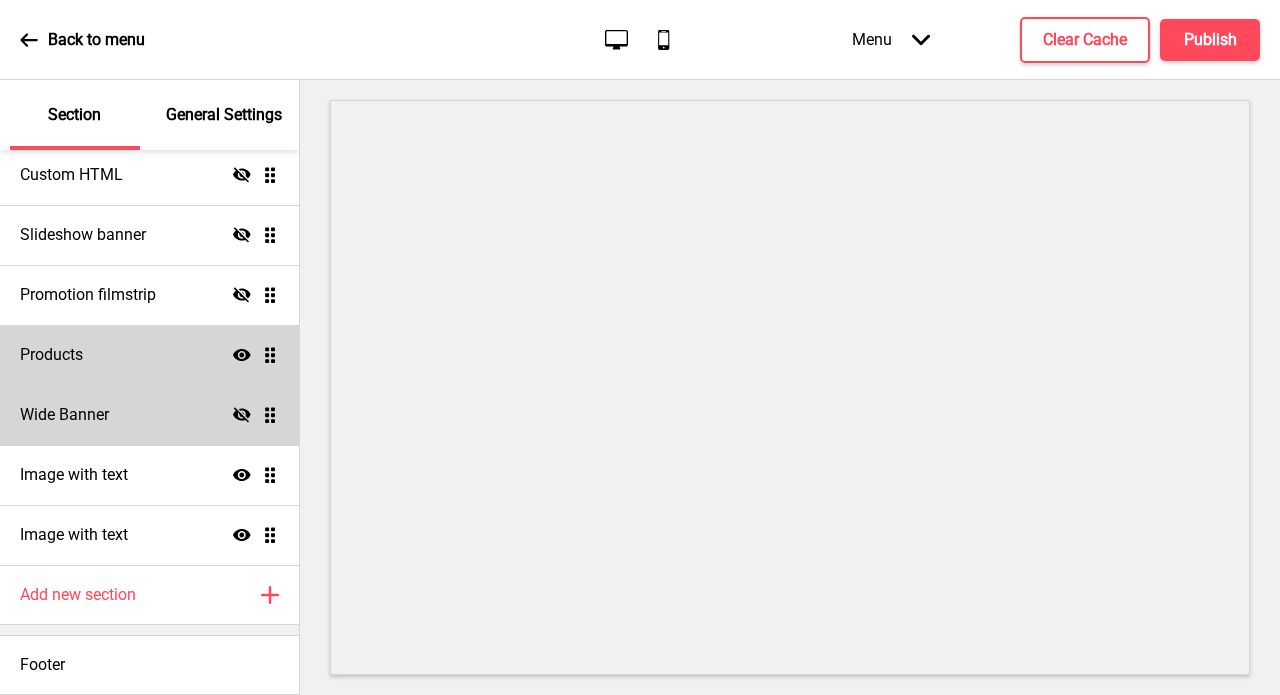 click on "Hide" 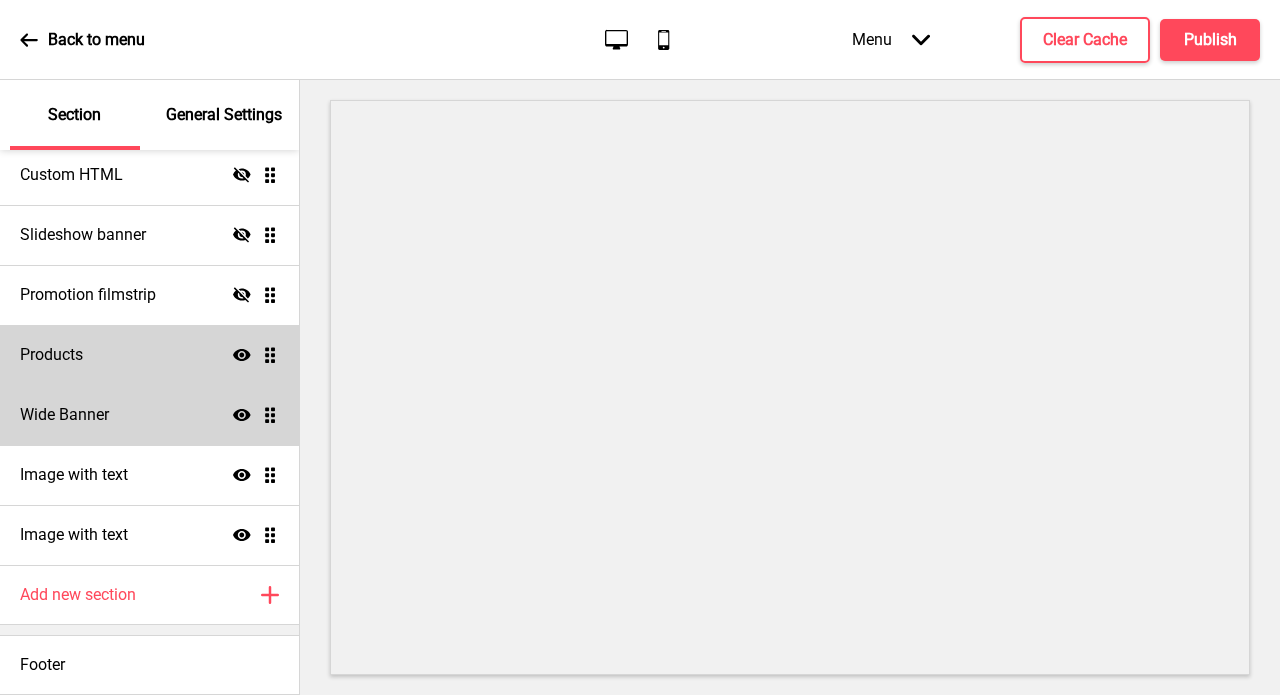 click 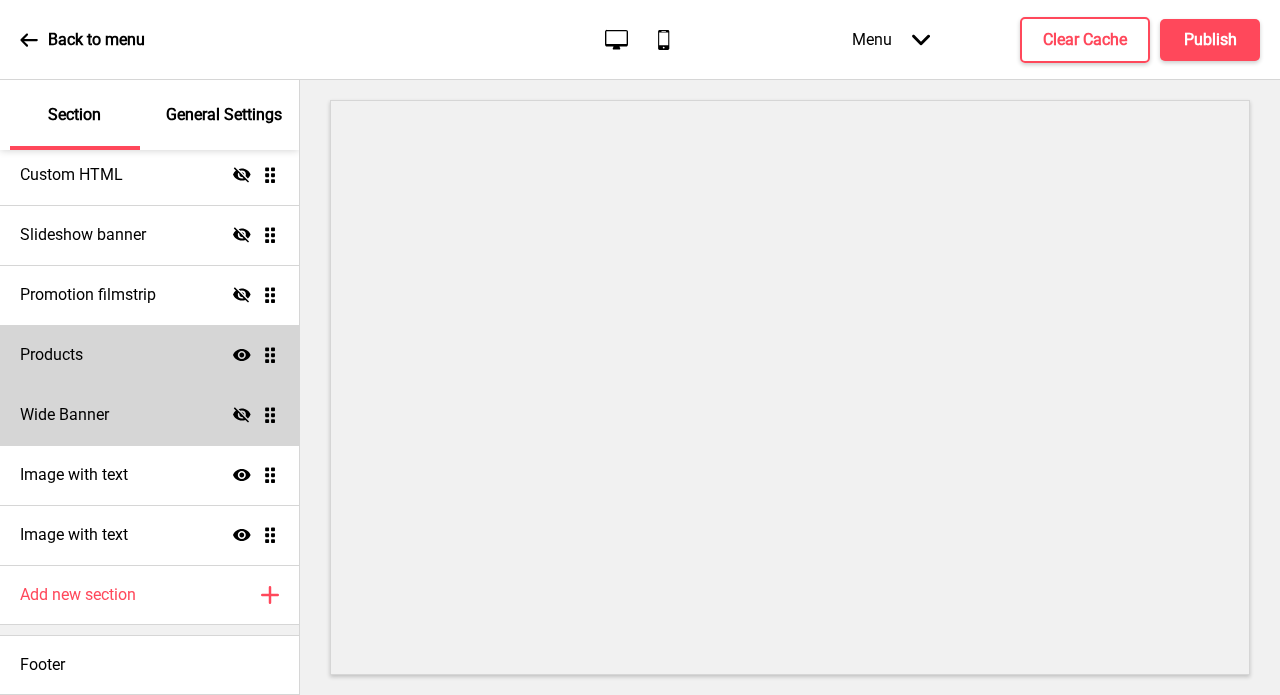 click on "Hide" 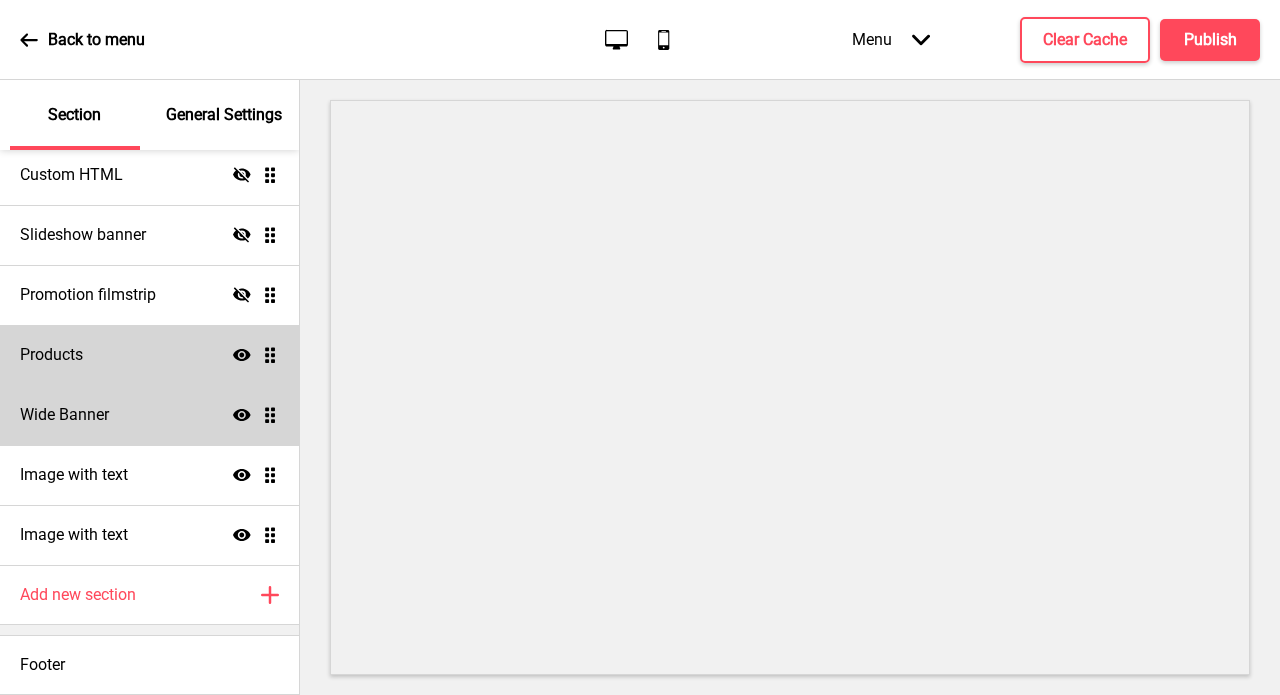 click 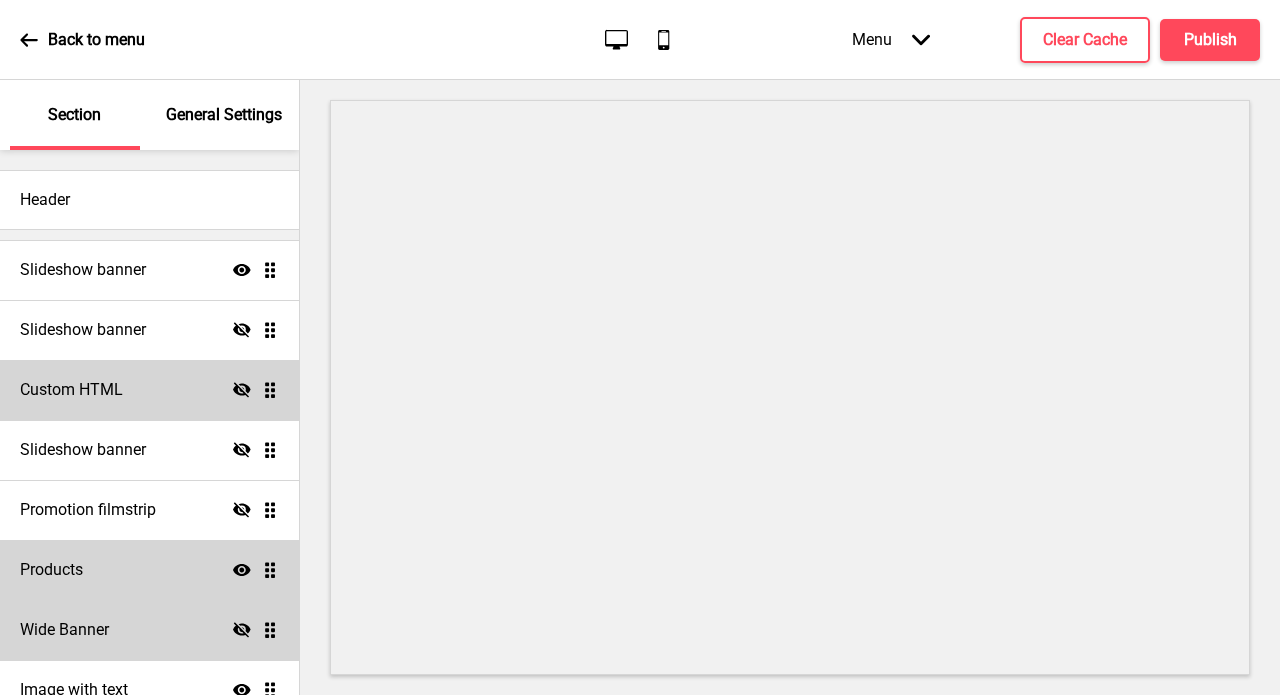 scroll, scrollTop: 0, scrollLeft: 0, axis: both 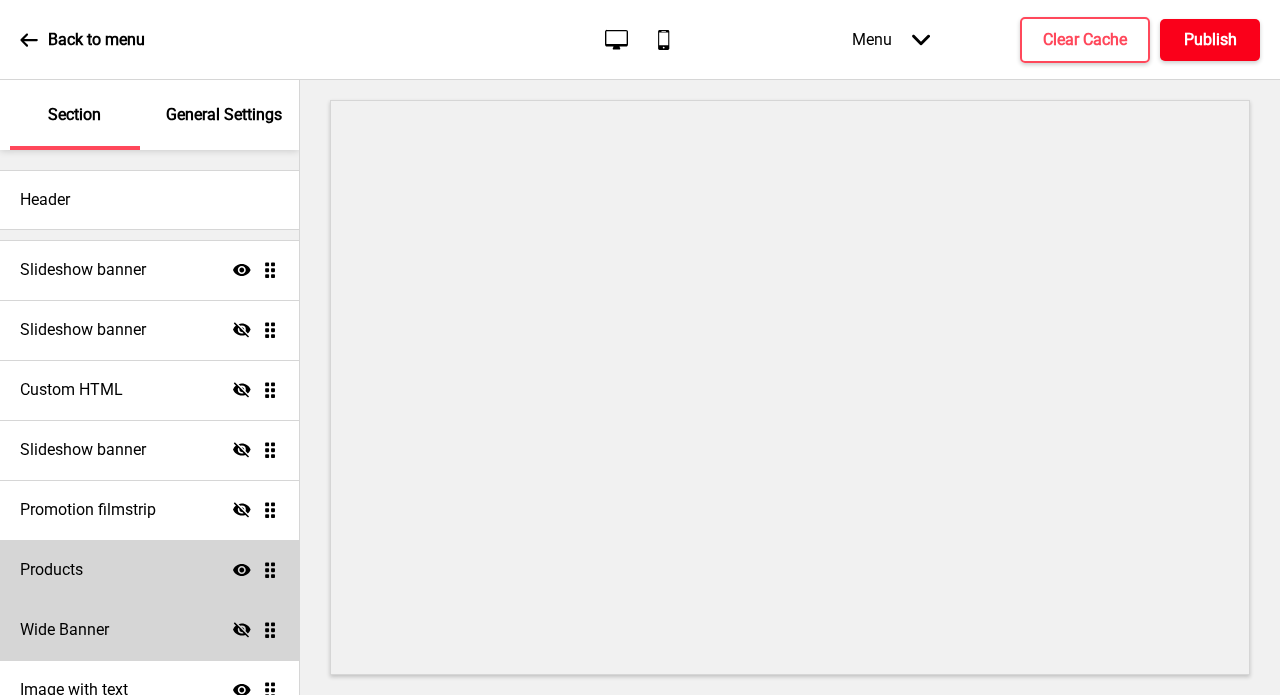 click on "Publish" at bounding box center (1210, 40) 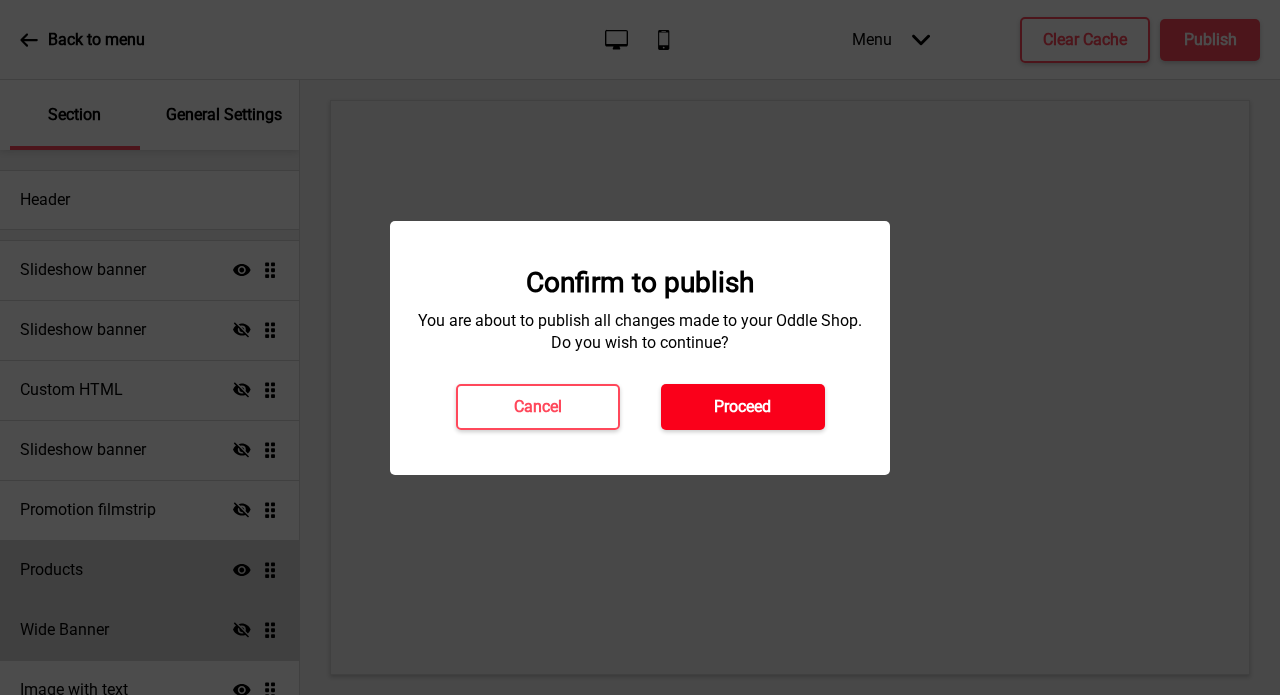click on "Proceed" at bounding box center (742, 407) 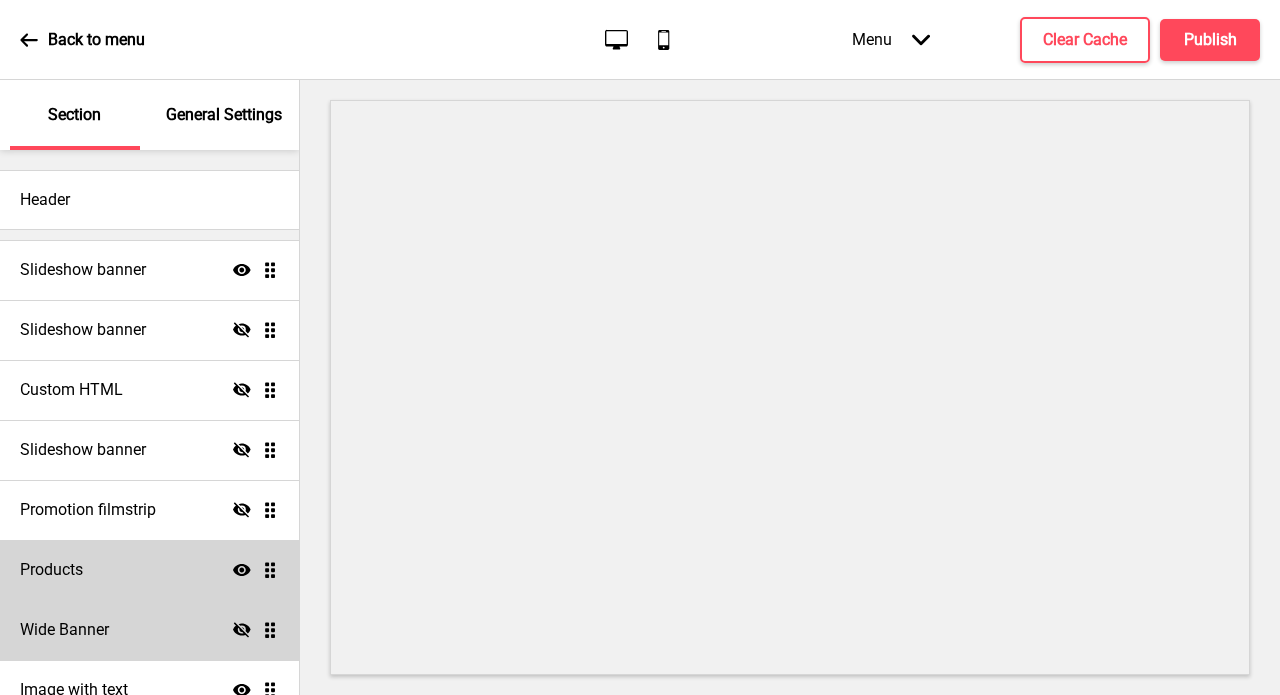 click on "Back to menu" at bounding box center (82, 40) 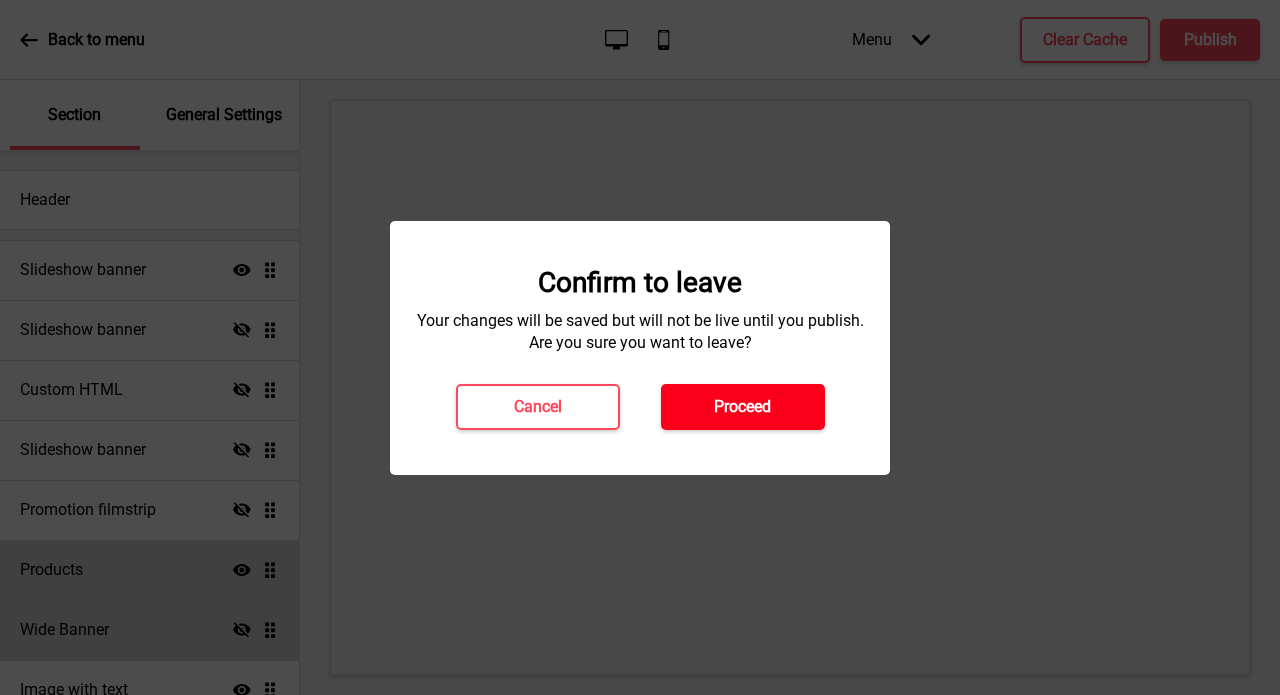 click on "Proceed" at bounding box center [742, 407] 